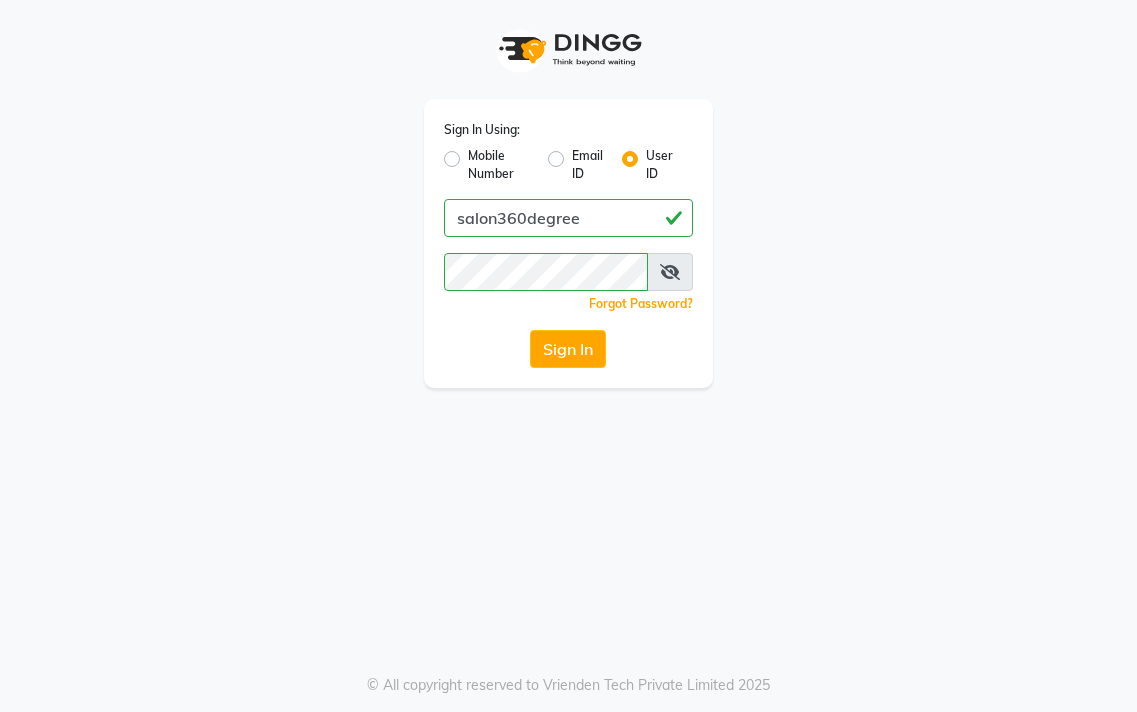 click on "Sign In" 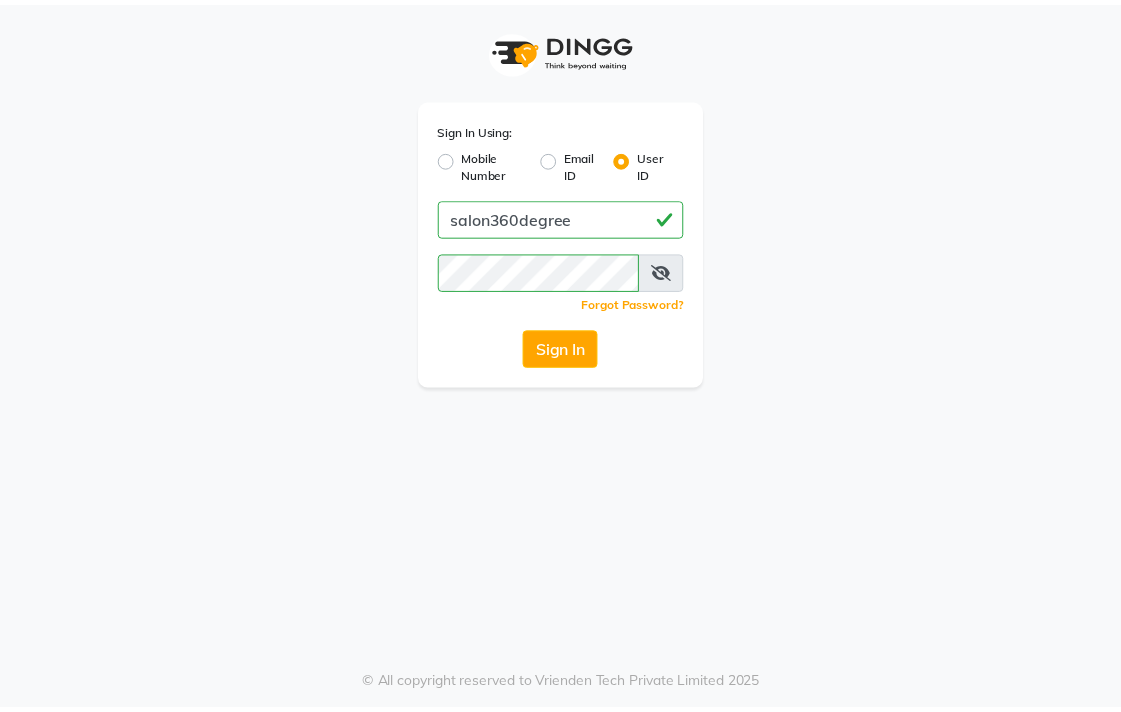 scroll, scrollTop: 0, scrollLeft: 0, axis: both 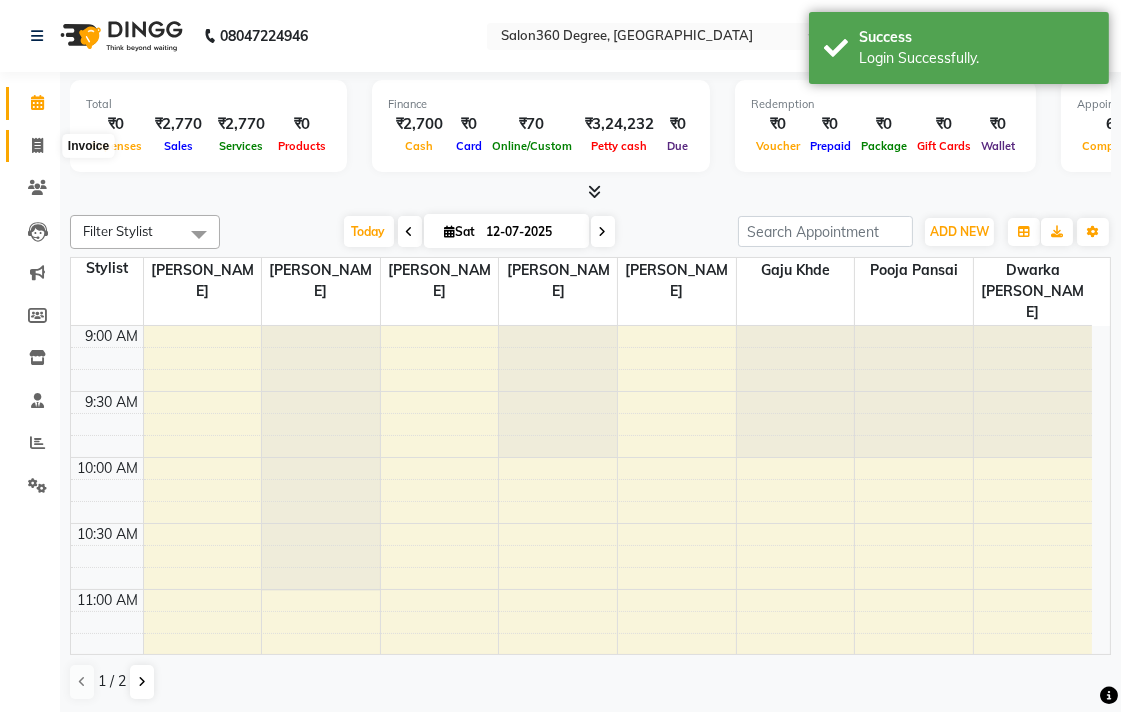 drag, startPoint x: 41, startPoint y: 146, endPoint x: 101, endPoint y: 144, distance: 60.033325 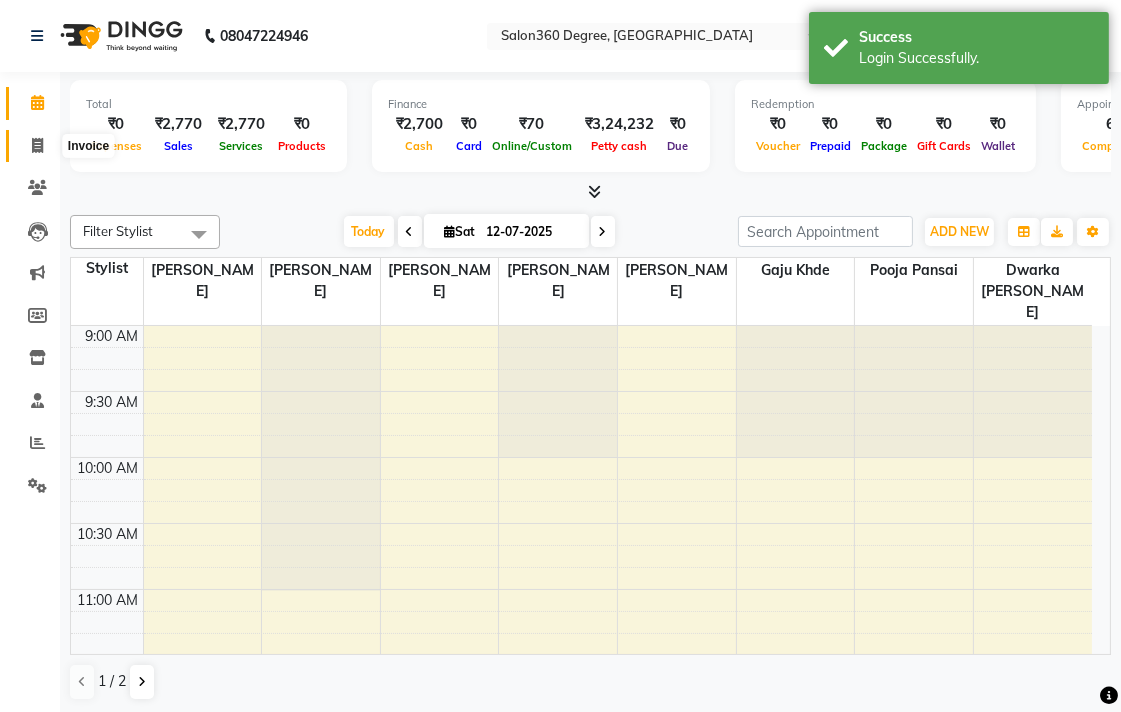 click 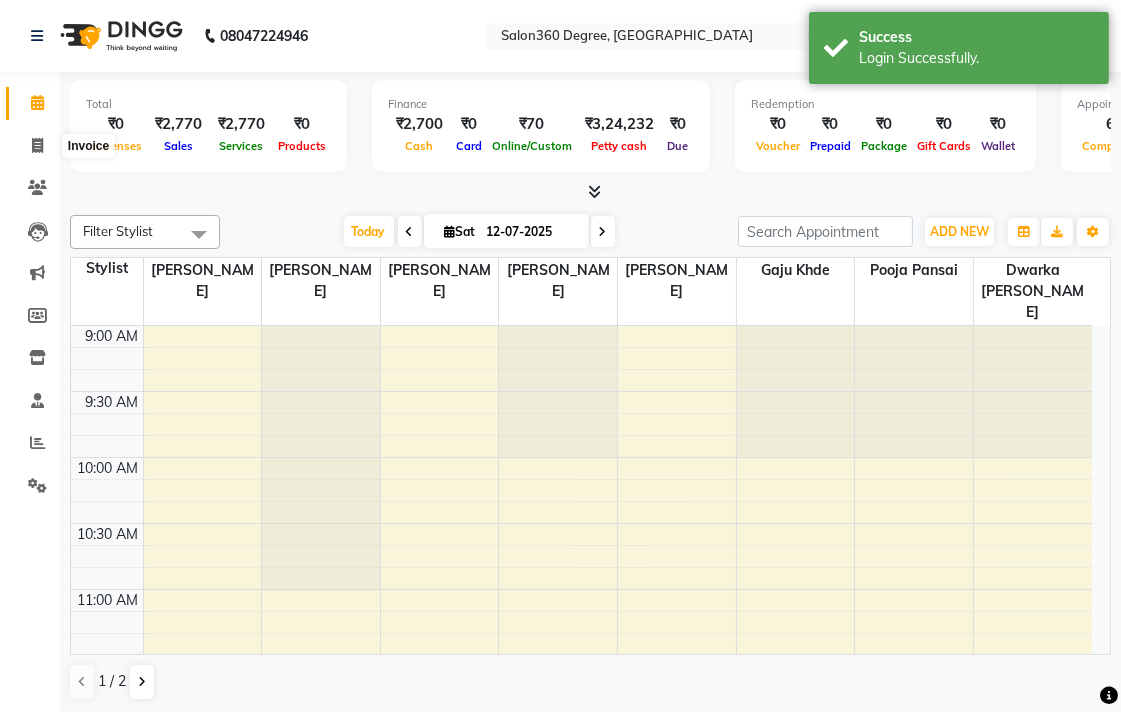 select on "service" 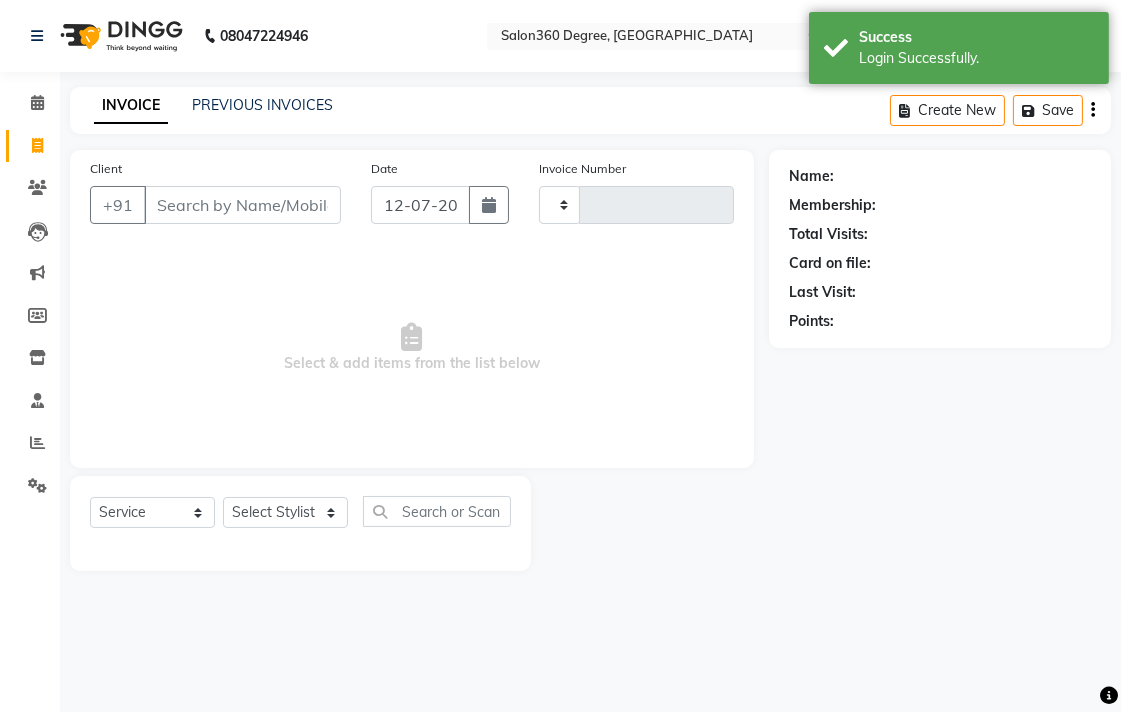 type on "1568" 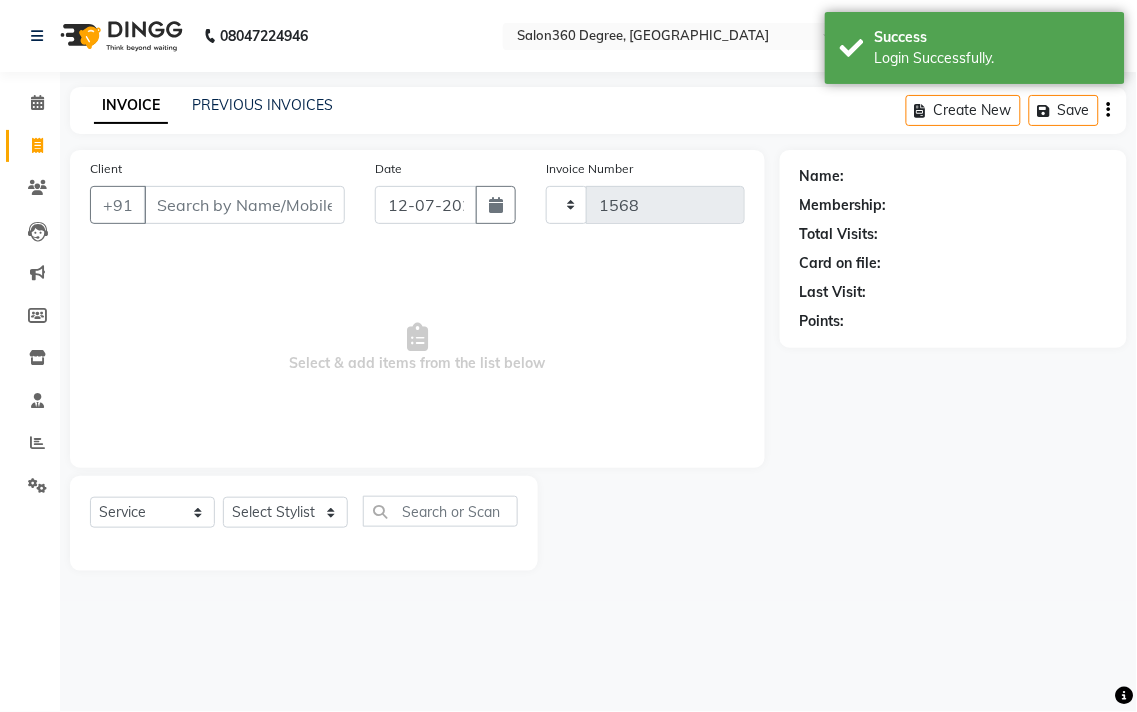 select on "5215" 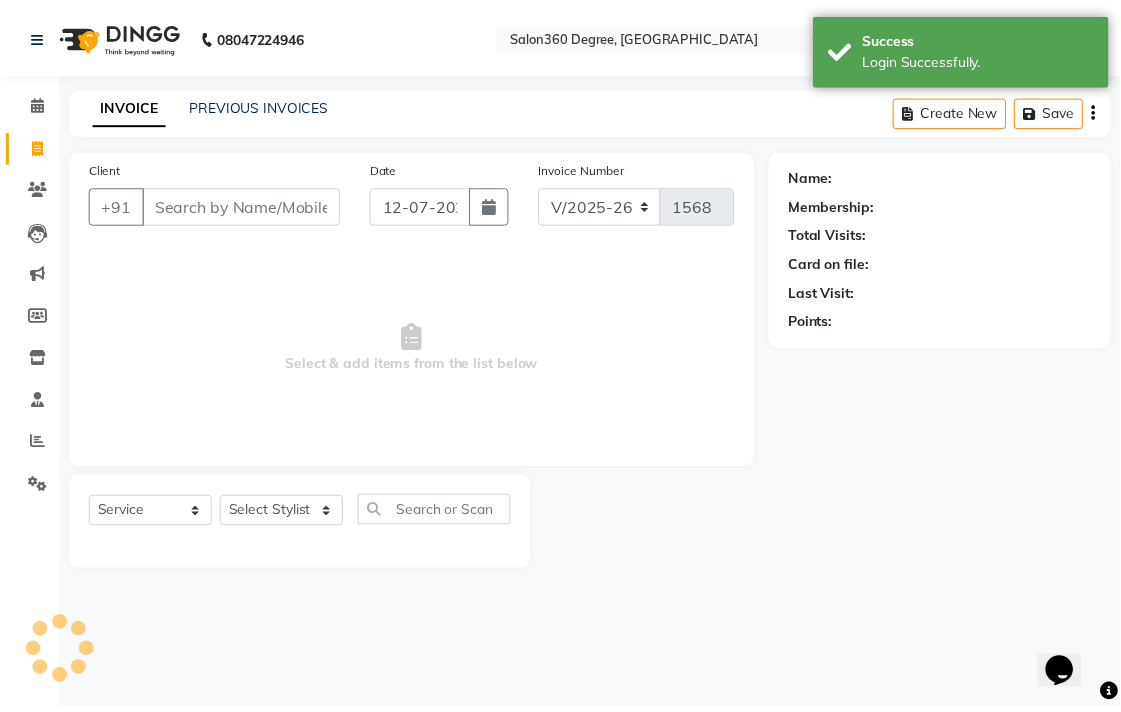 scroll, scrollTop: 0, scrollLeft: 0, axis: both 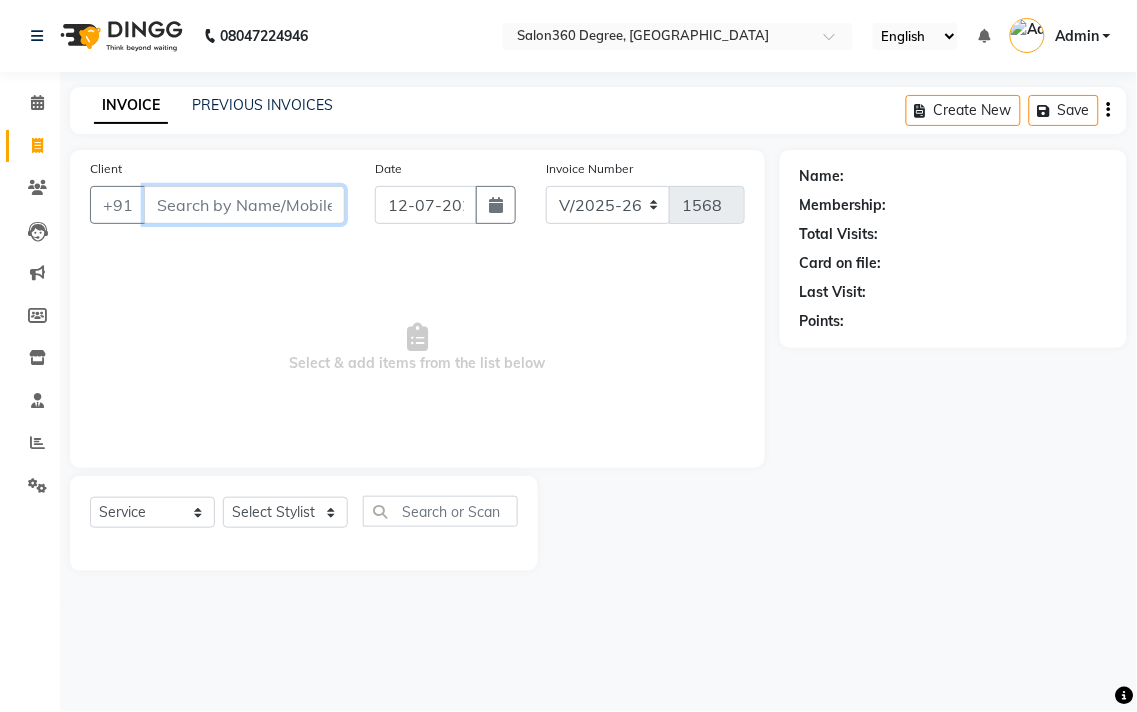 paste on "9860226681" 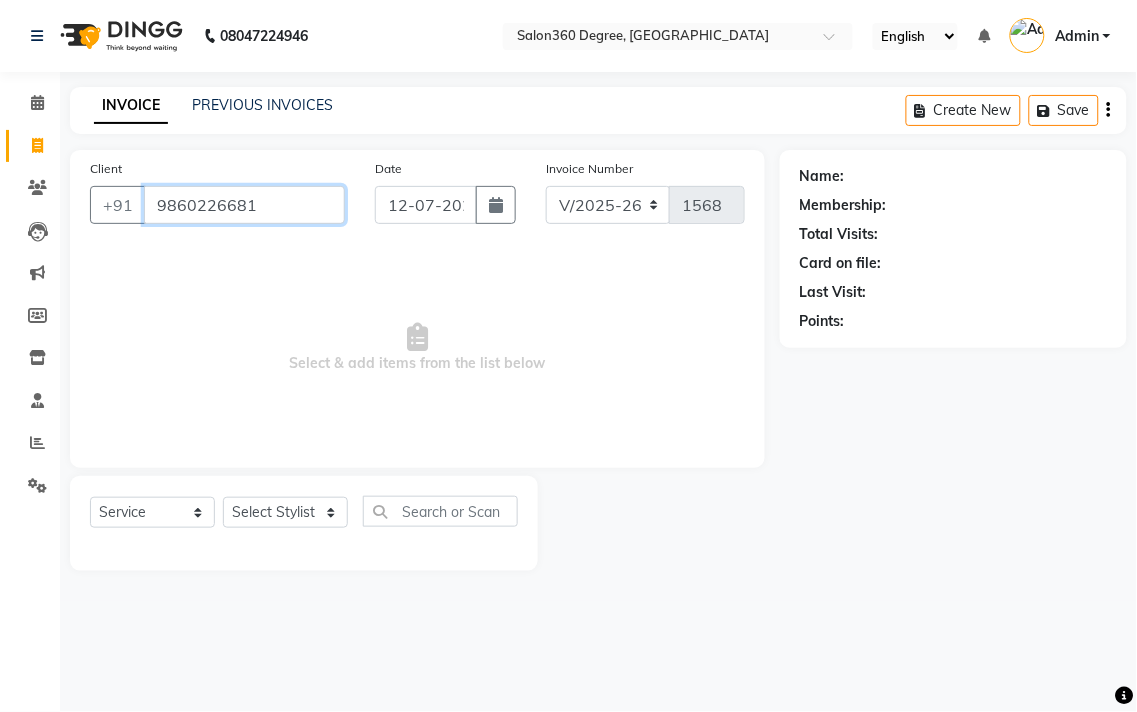 type on "9860226681" 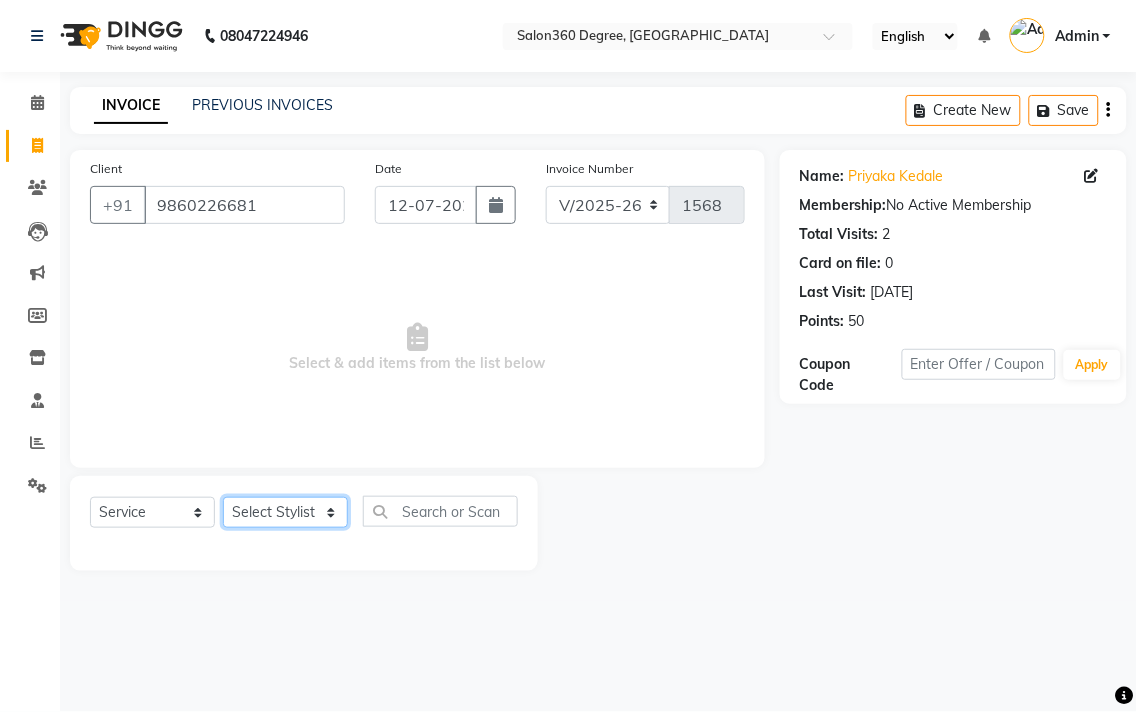 click on "Select Stylist [PERSON_NAME] [PERSON_NAME] dwarka [PERSON_NAME] khde [PERSON_NAME] [PERSON_NAME] pooja pansai [PERSON_NAME] [PERSON_NAME] savli [PERSON_NAME] [PERSON_NAME]" 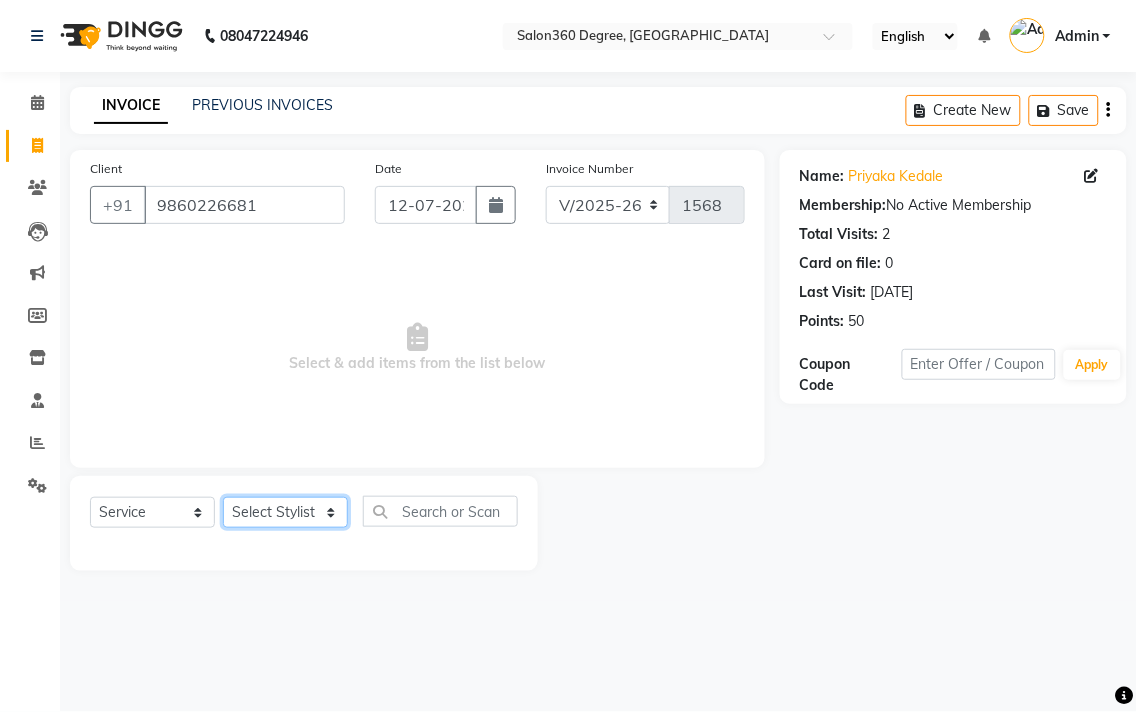 select on "33518" 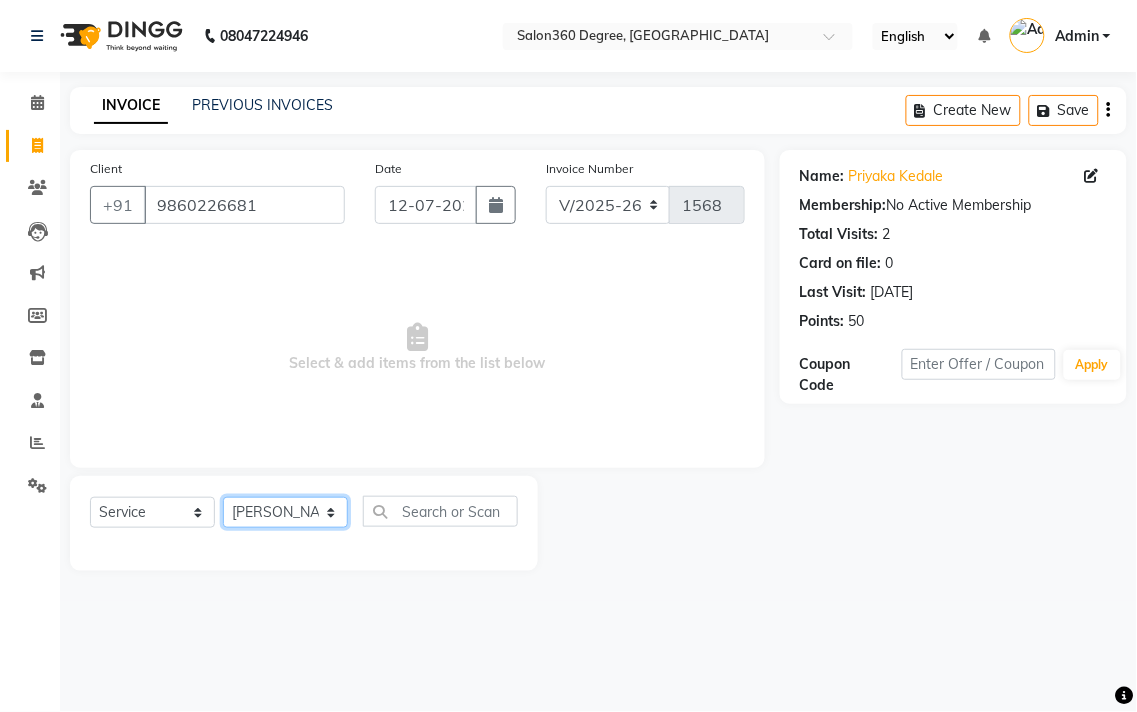 click on "Select Stylist [PERSON_NAME] [PERSON_NAME] dwarka [PERSON_NAME] khde [PERSON_NAME] [PERSON_NAME] pooja pansai [PERSON_NAME] [PERSON_NAME] savli [PERSON_NAME] [PERSON_NAME]" 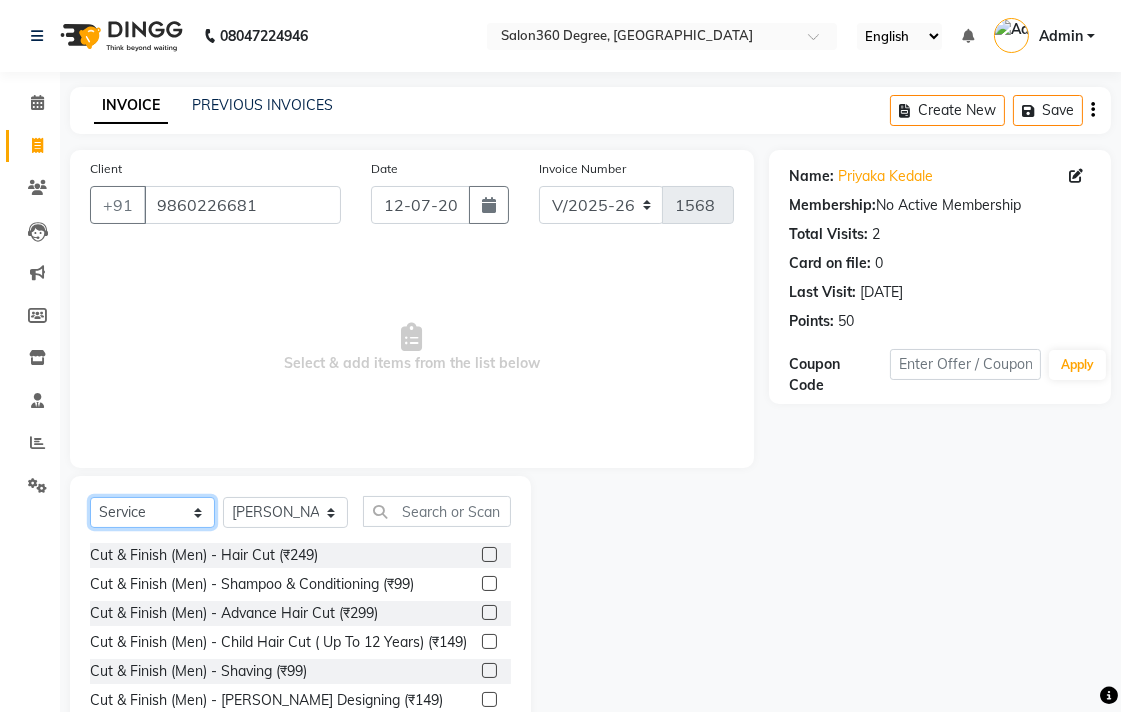 click on "Select  Service  Product  Membership  Package Voucher Prepaid Gift Card" 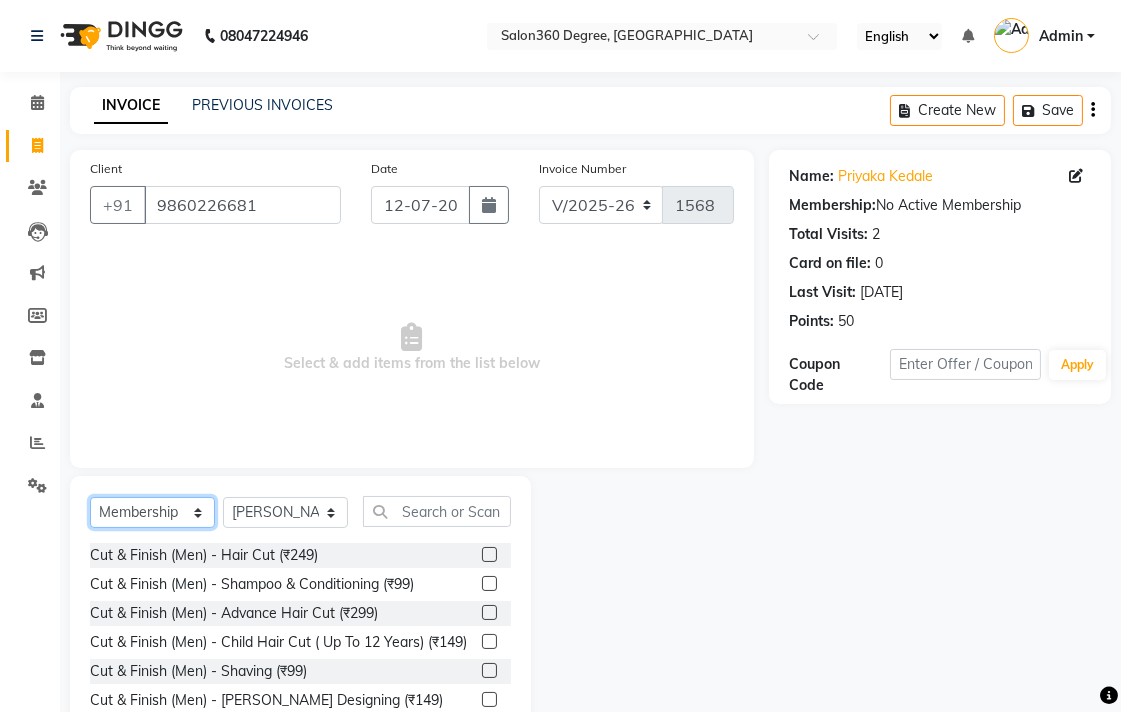 click on "Select  Service  Product  Membership  Package Voucher Prepaid Gift Card" 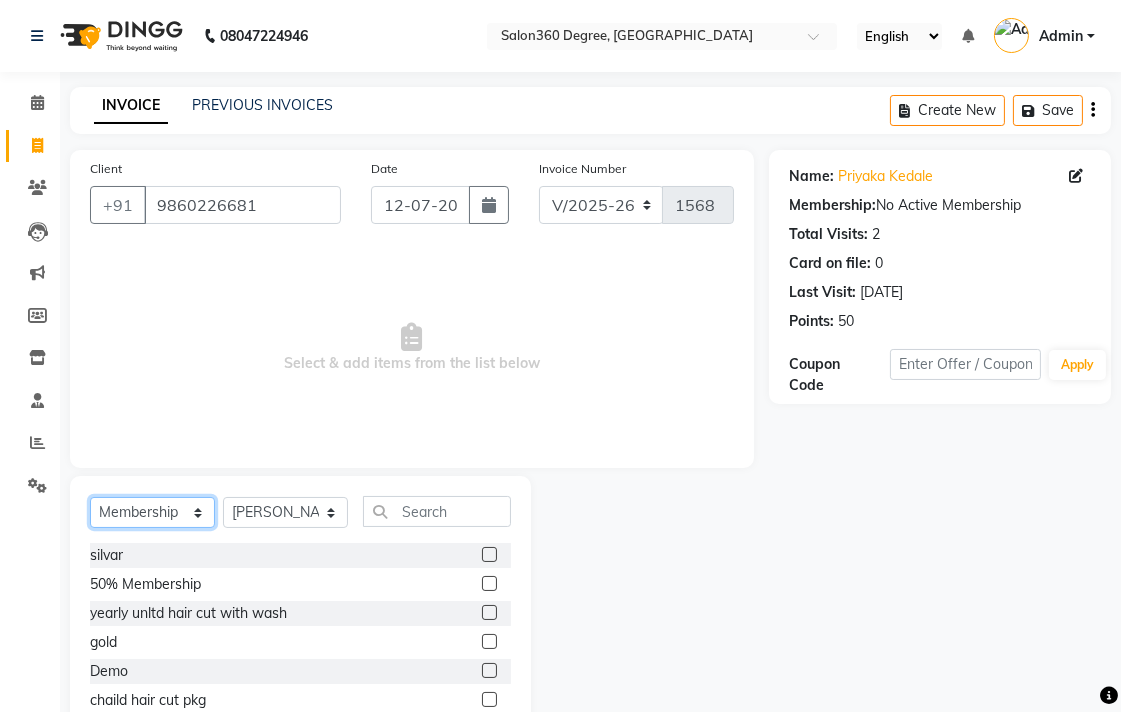 scroll, scrollTop: 63, scrollLeft: 0, axis: vertical 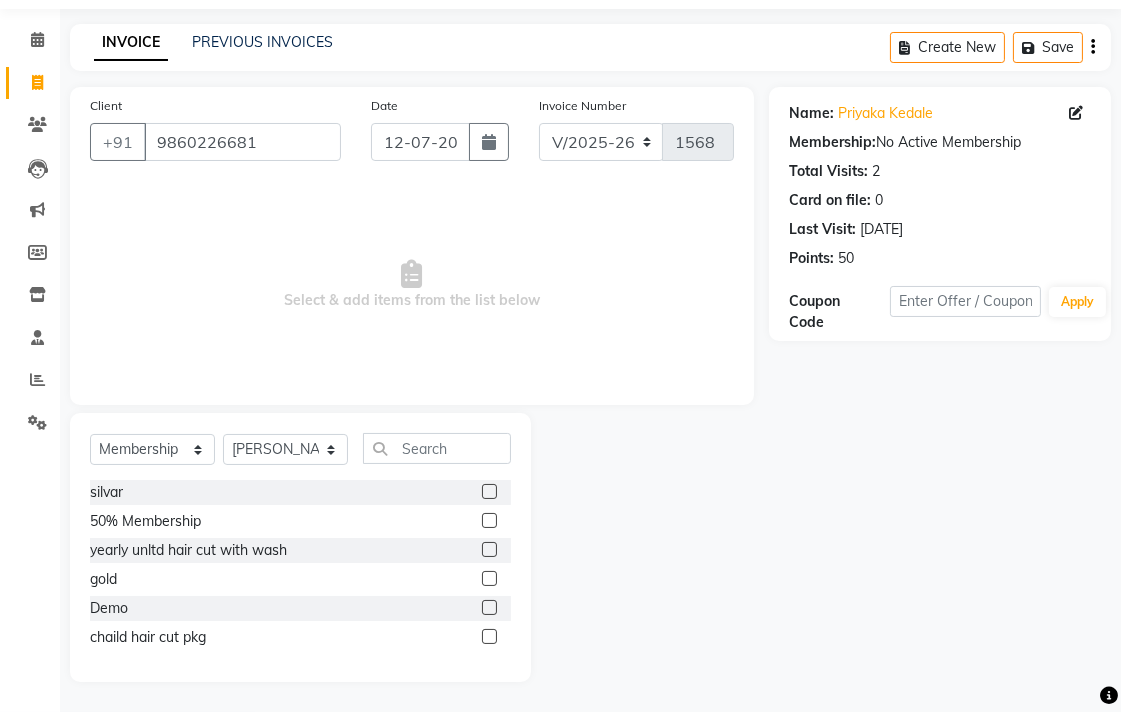 click 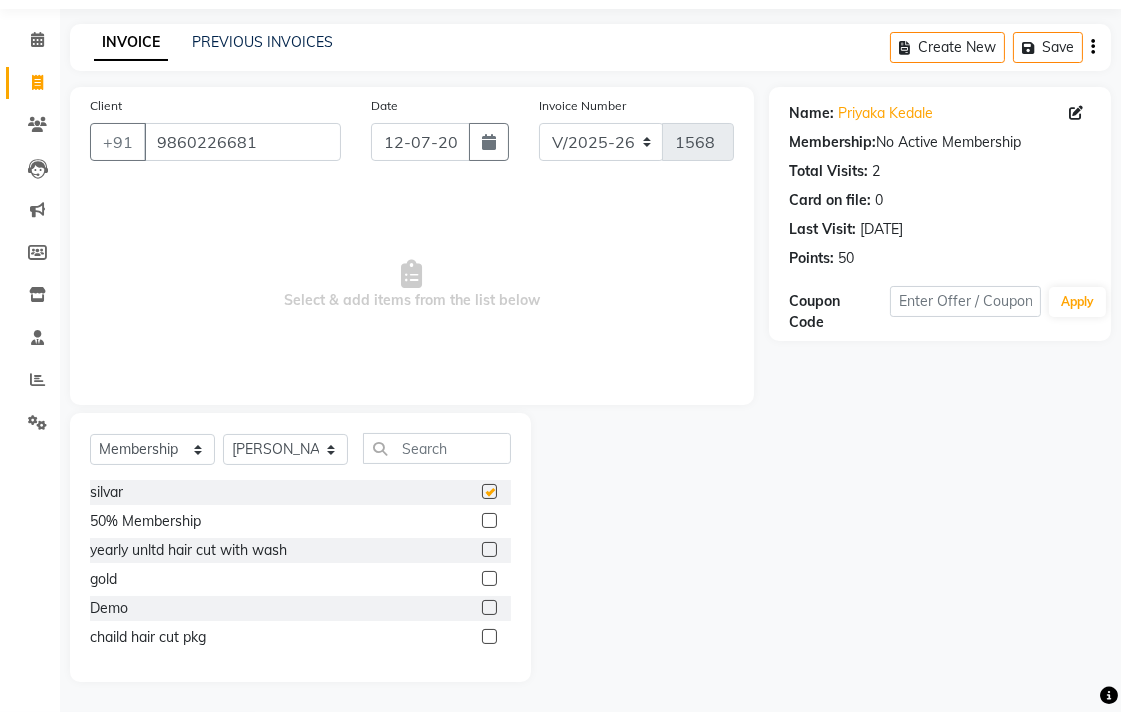 select on "select" 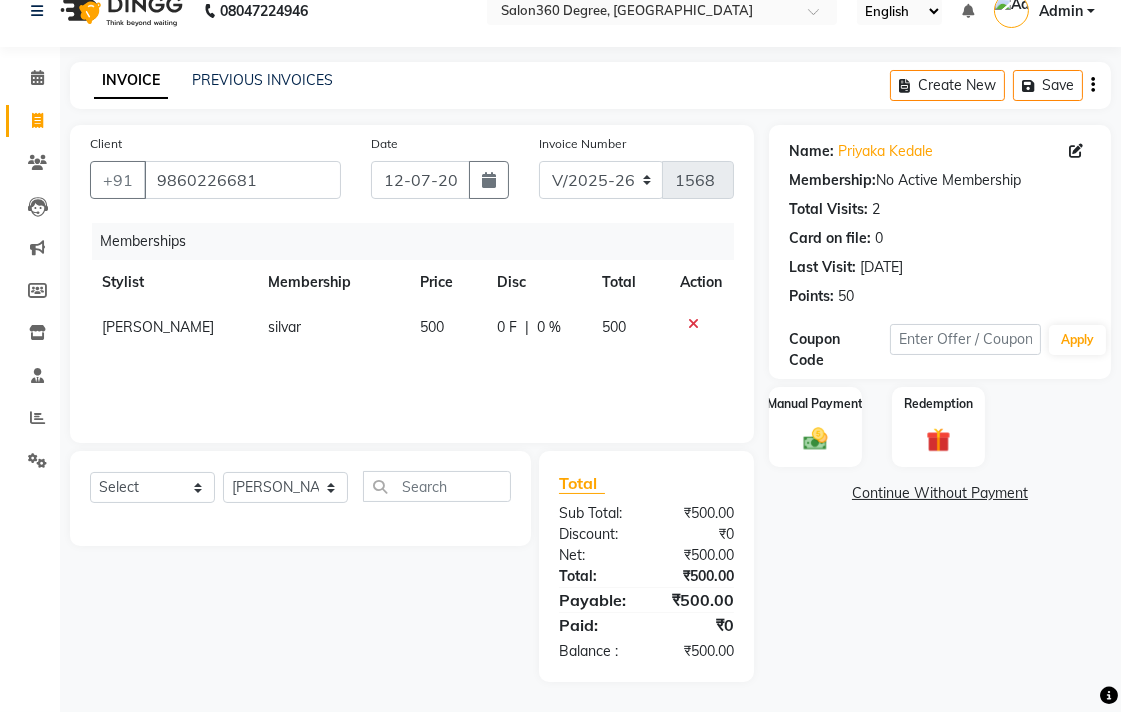 scroll, scrollTop: 25, scrollLeft: 0, axis: vertical 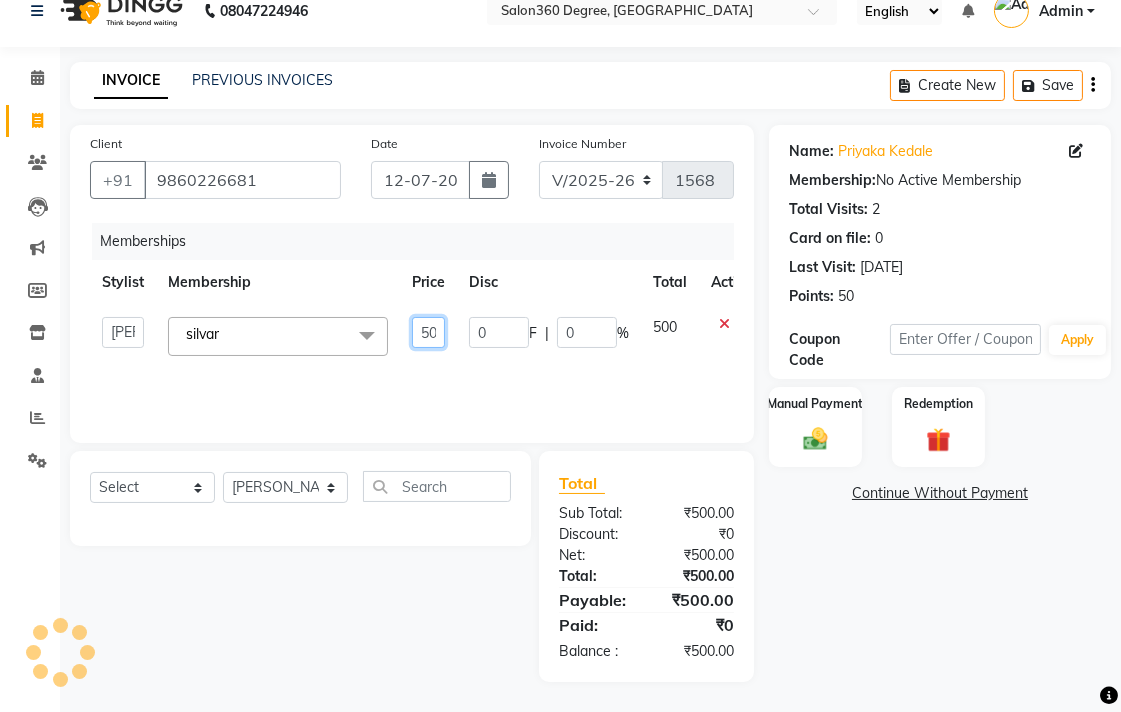 click on "500" 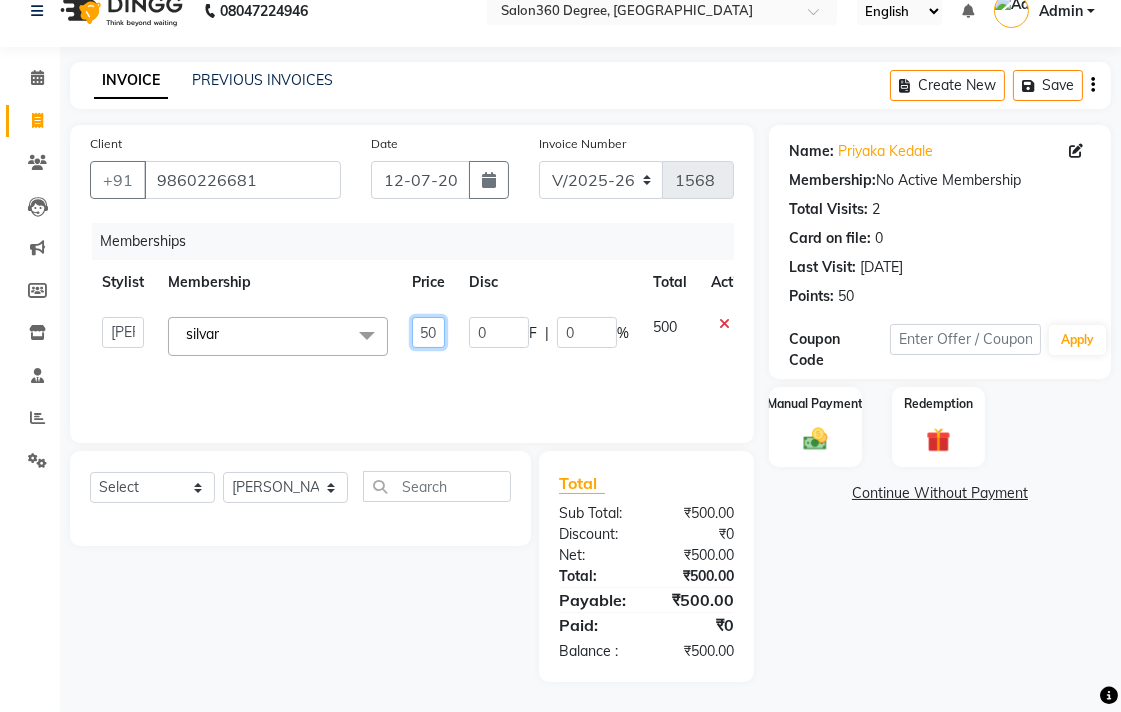 scroll, scrollTop: 0, scrollLeft: 2, axis: horizontal 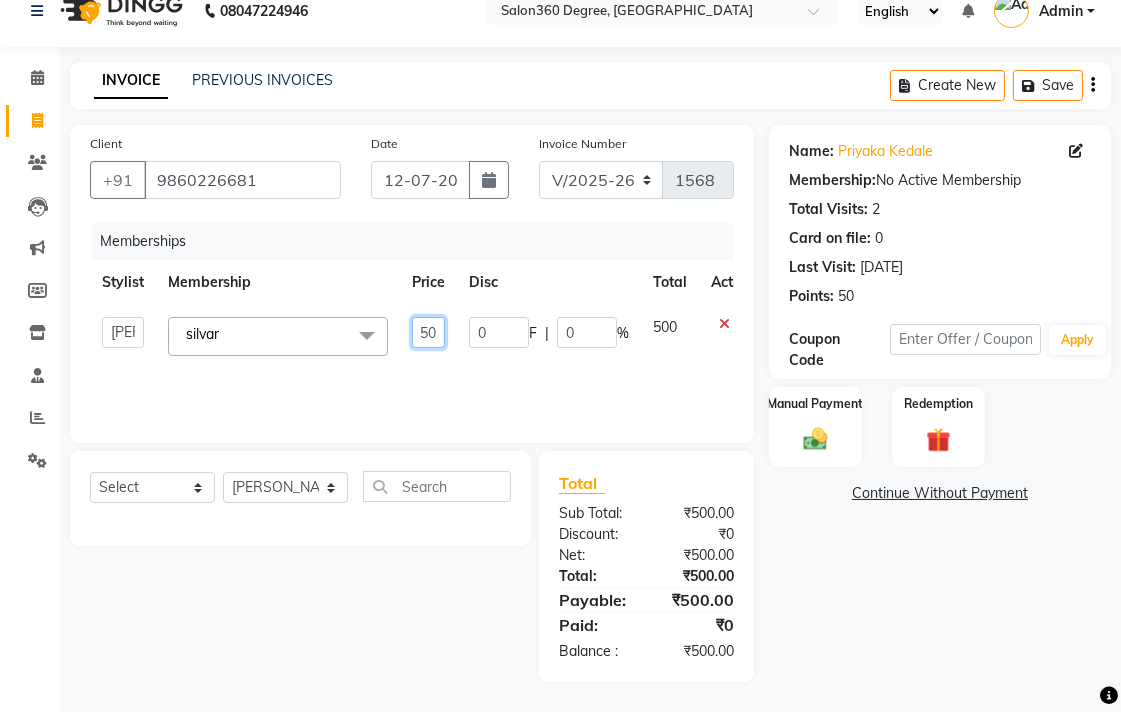 type on "5" 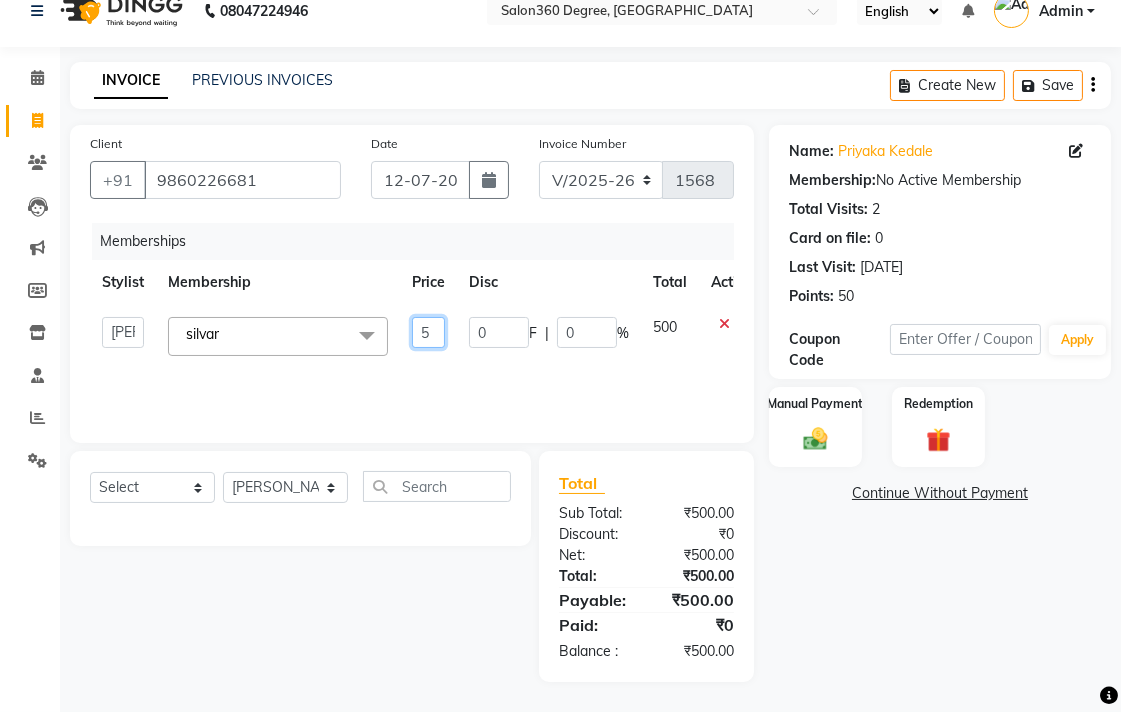 scroll, scrollTop: 0, scrollLeft: 0, axis: both 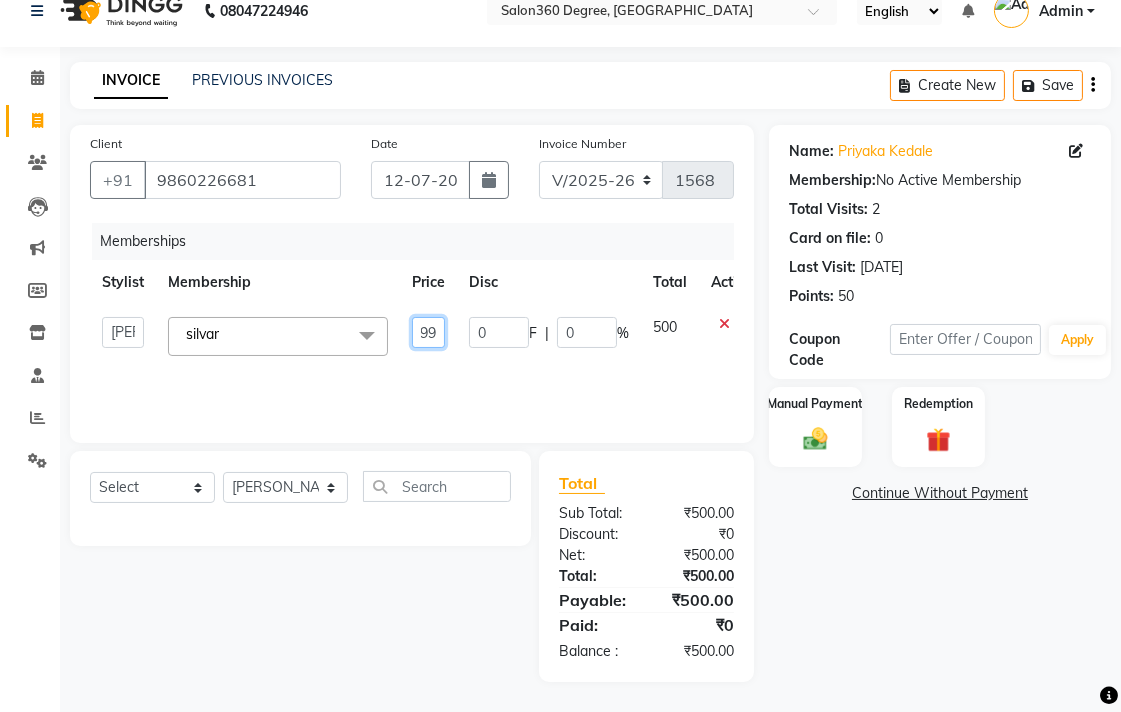type on "999" 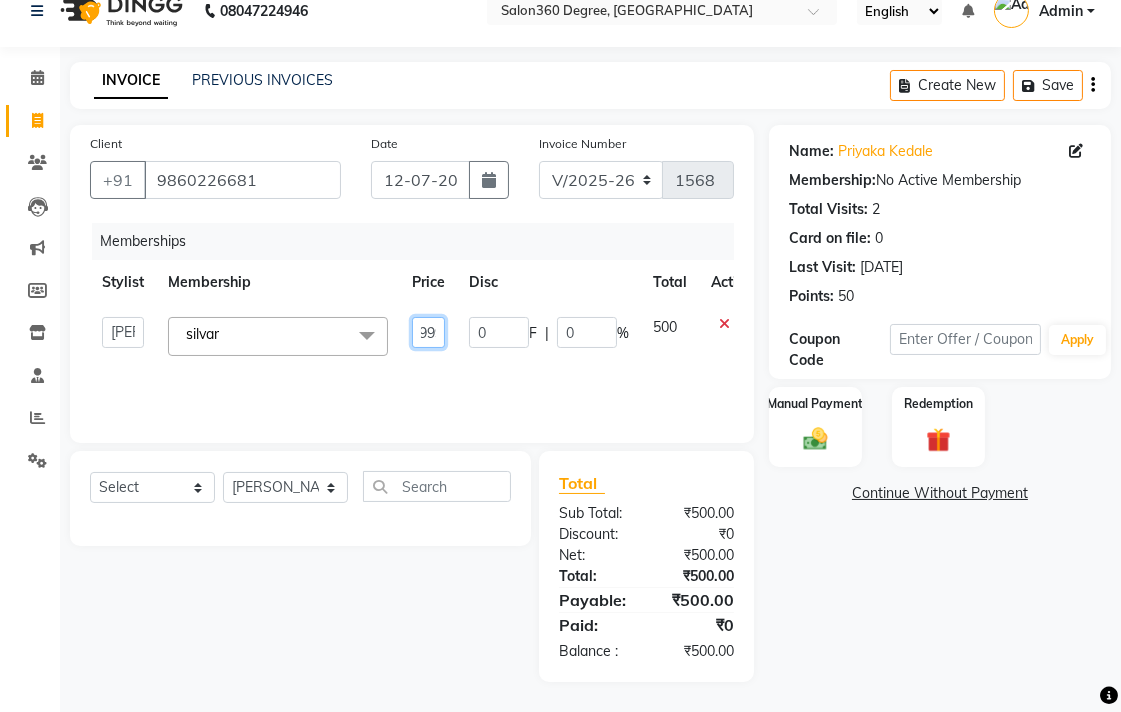 scroll, scrollTop: 0, scrollLeft: 10, axis: horizontal 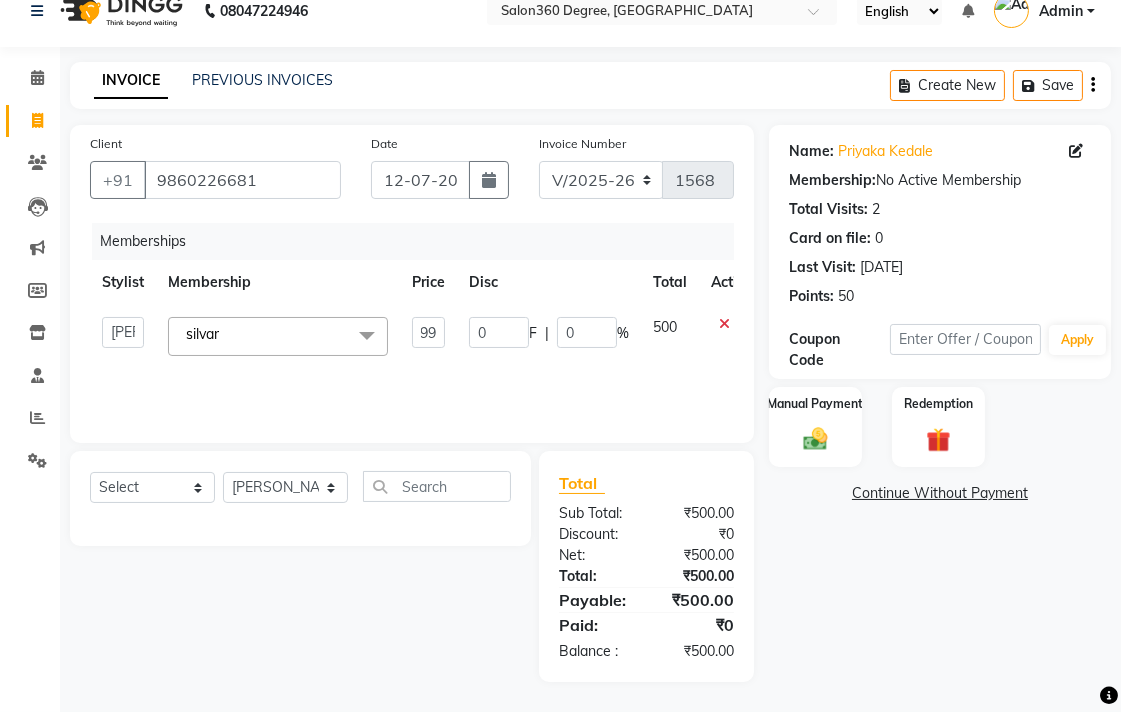 click on "Name: [PERSON_NAME] Membership:  No Active Membership  Total Visits:  2 Card on file:  0 Last Visit:   [DATE] Points:   50  Coupon Code Apply Manual Payment Redemption  Continue Without Payment" 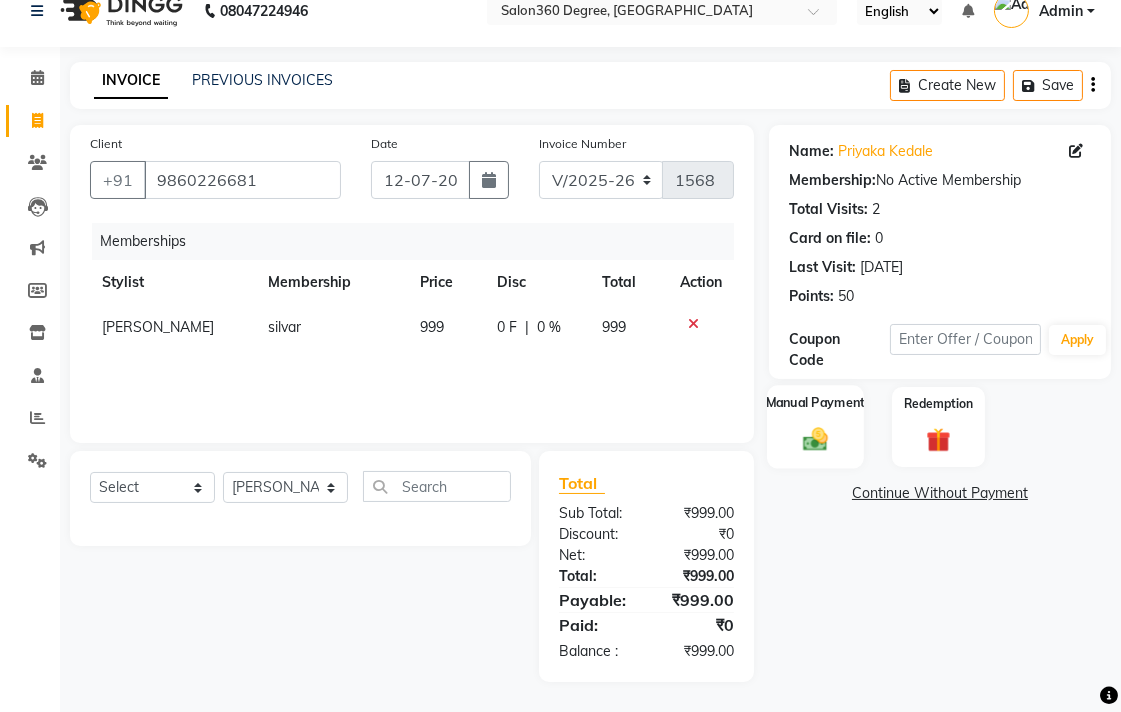 click 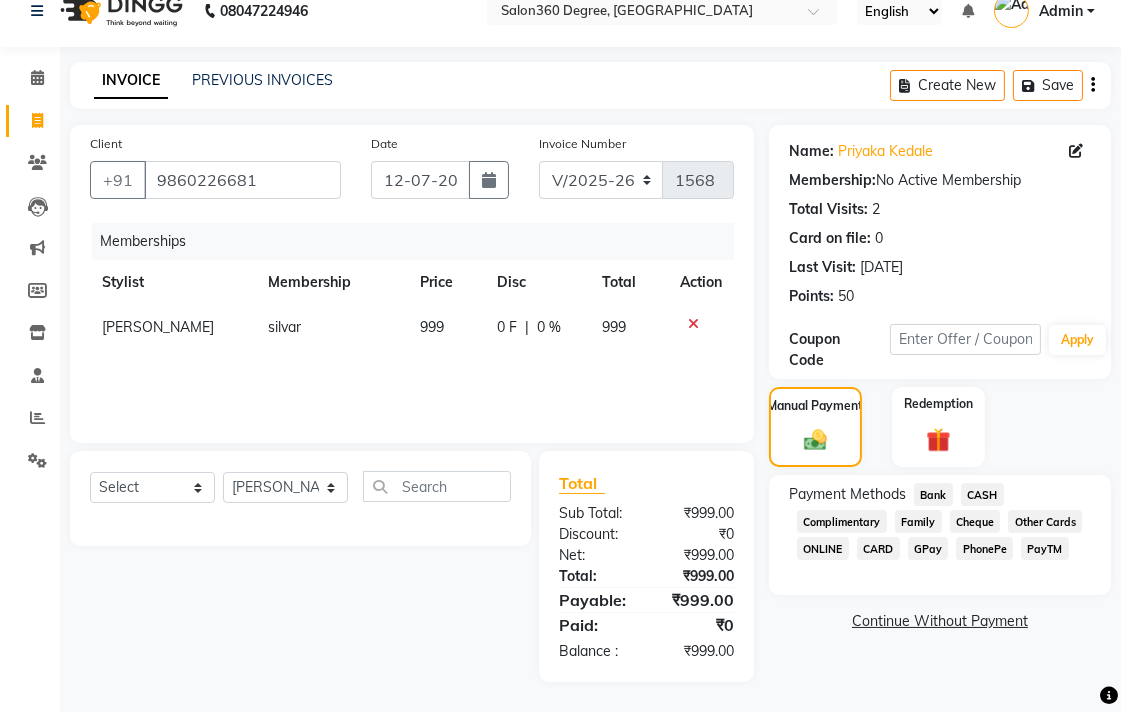 click on "Bank" 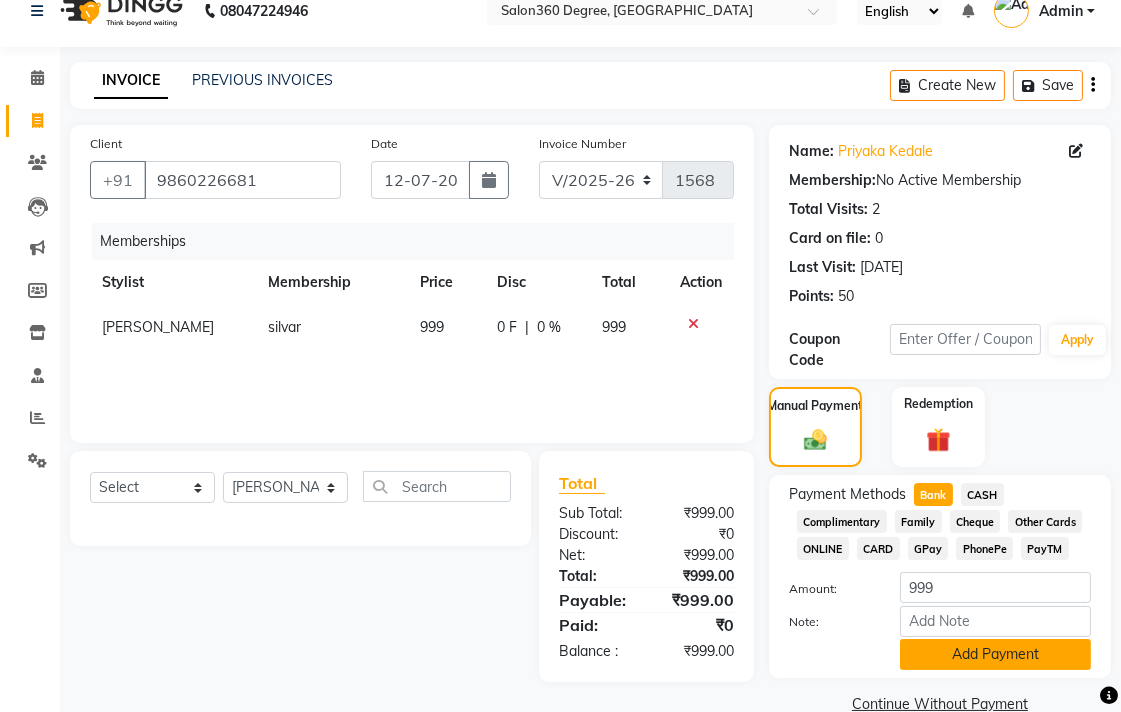 click on "Add Payment" 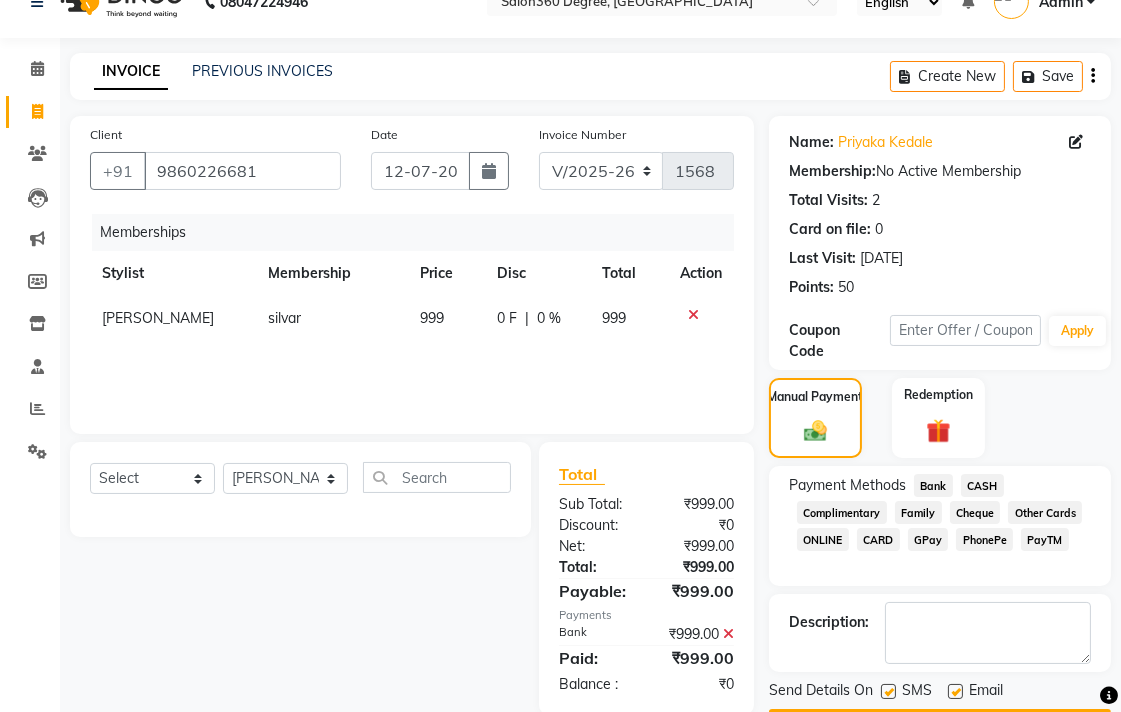 scroll, scrollTop: 92, scrollLeft: 0, axis: vertical 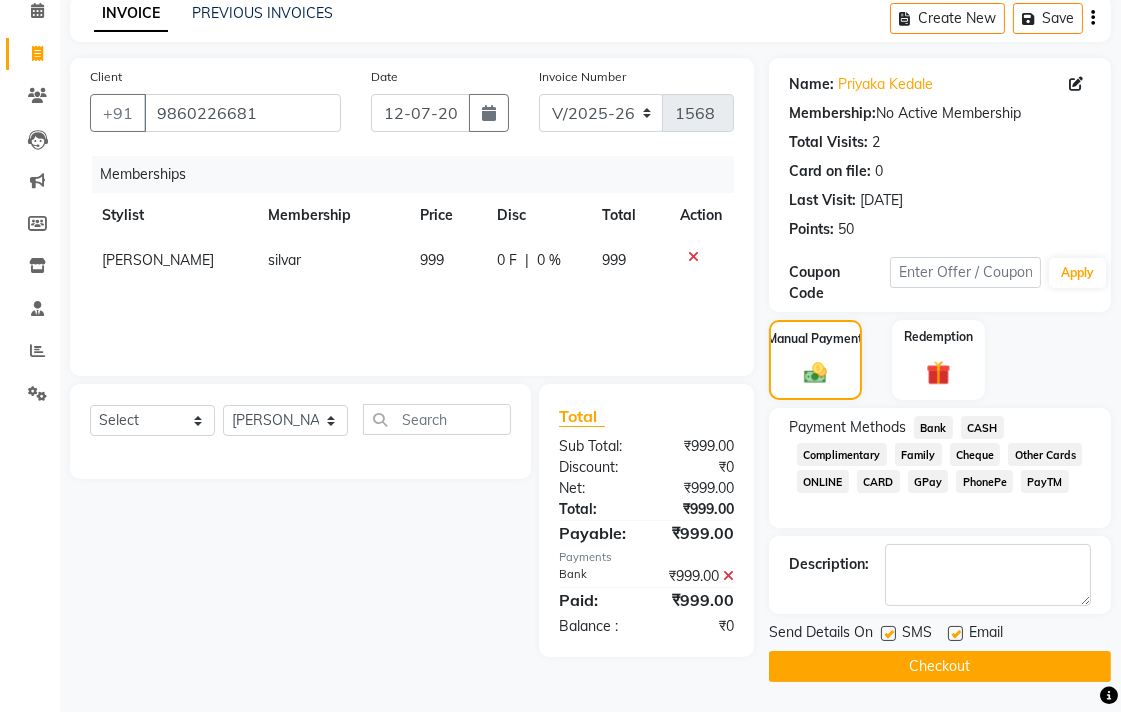 click on "Checkout" 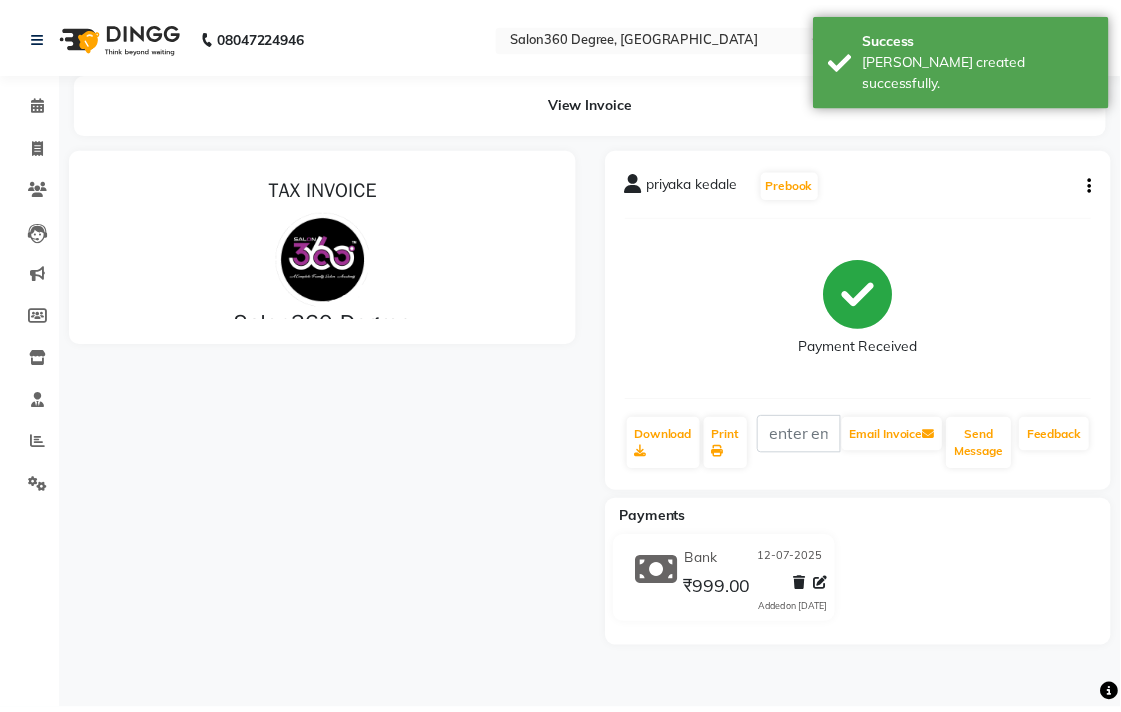 scroll, scrollTop: 0, scrollLeft: 0, axis: both 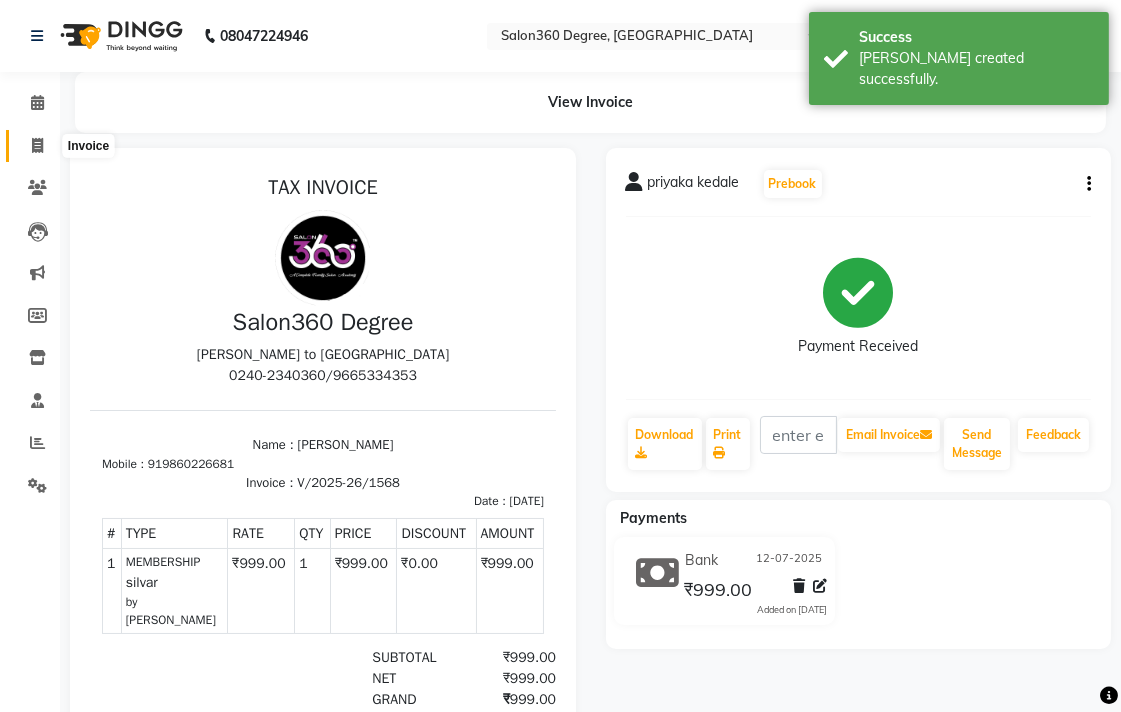 click 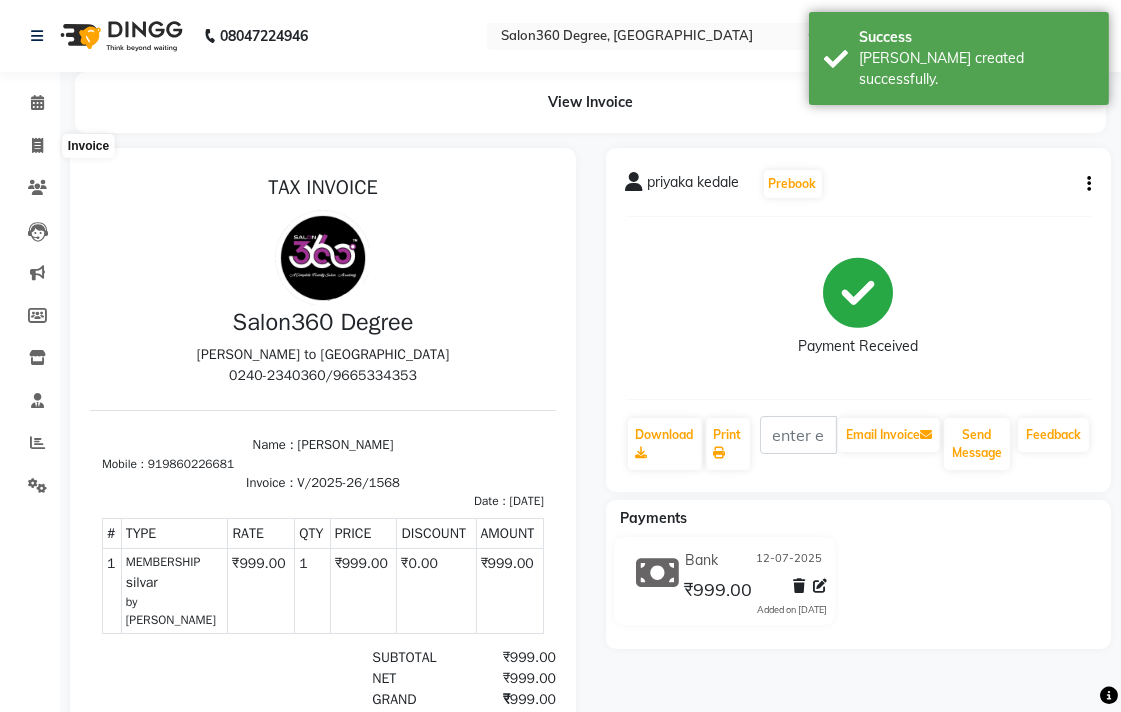 select on "service" 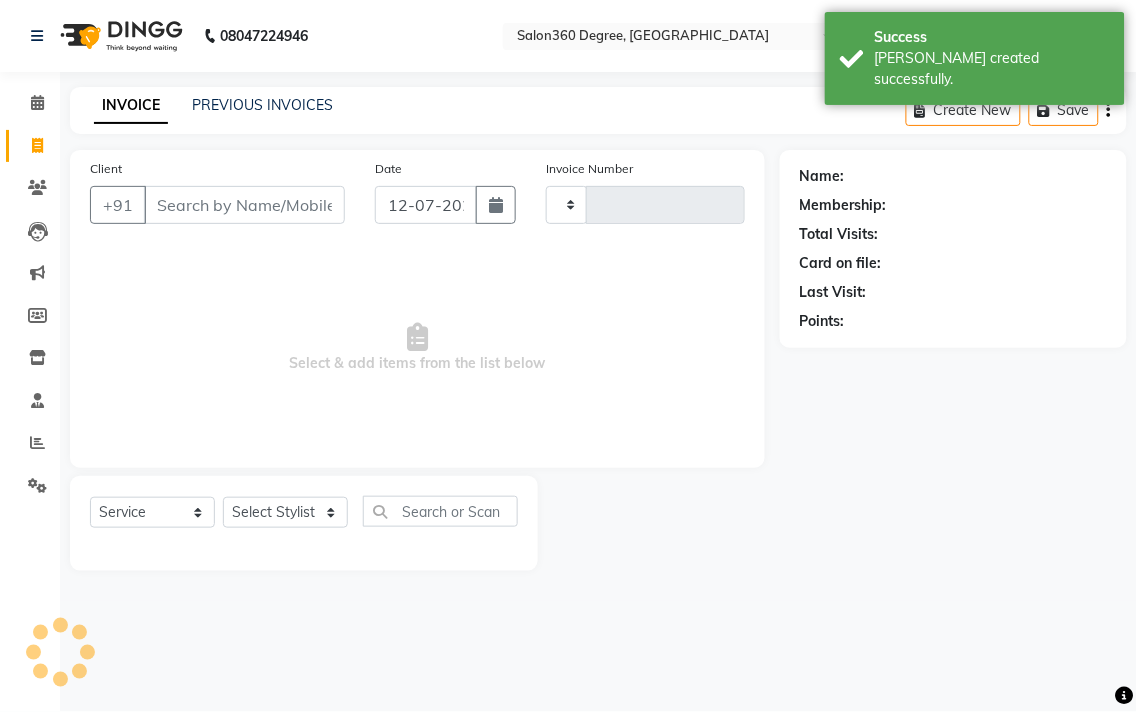 type on "1569" 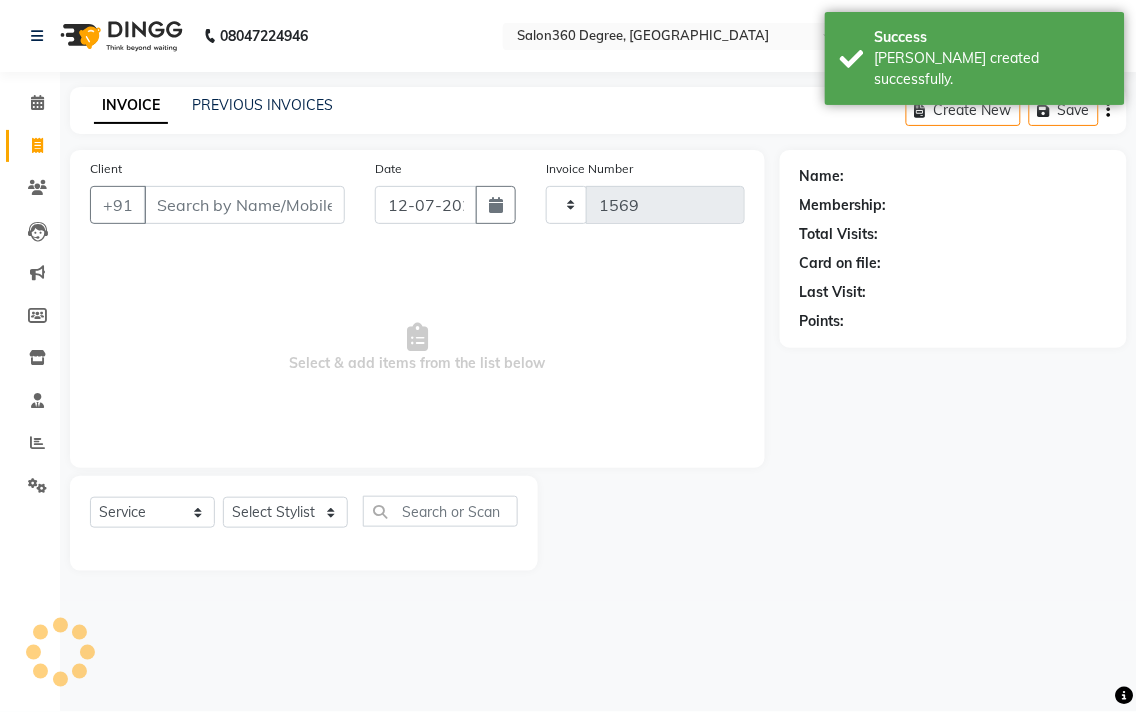 select on "5215" 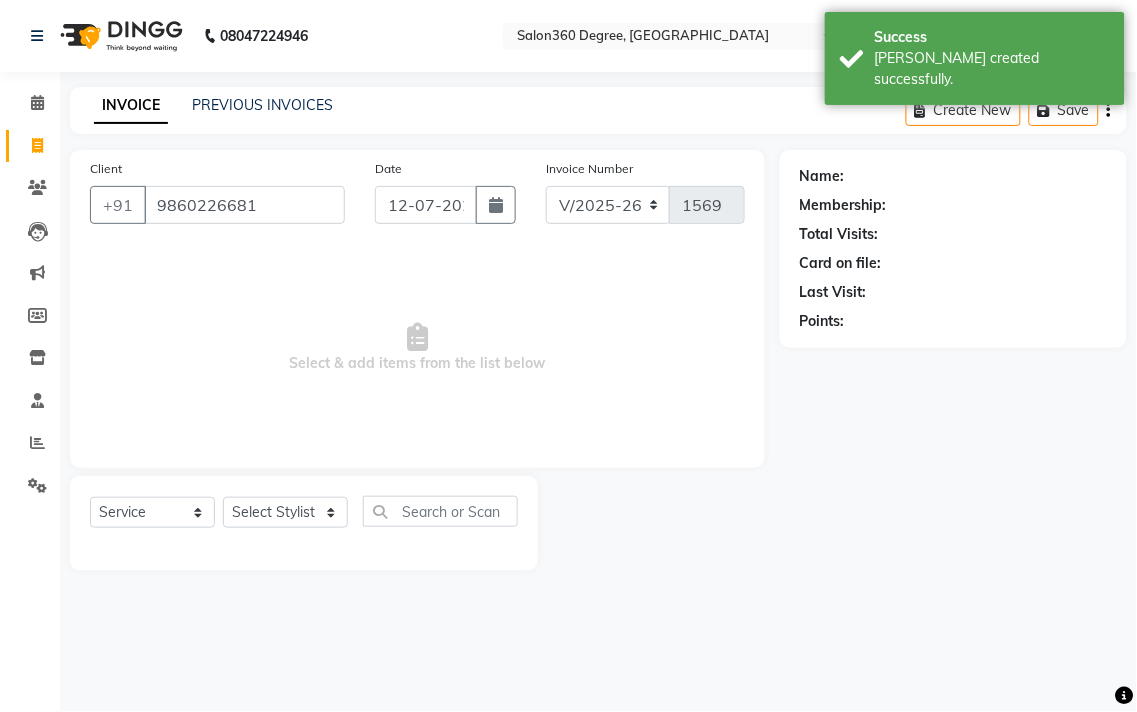 type on "9860226681" 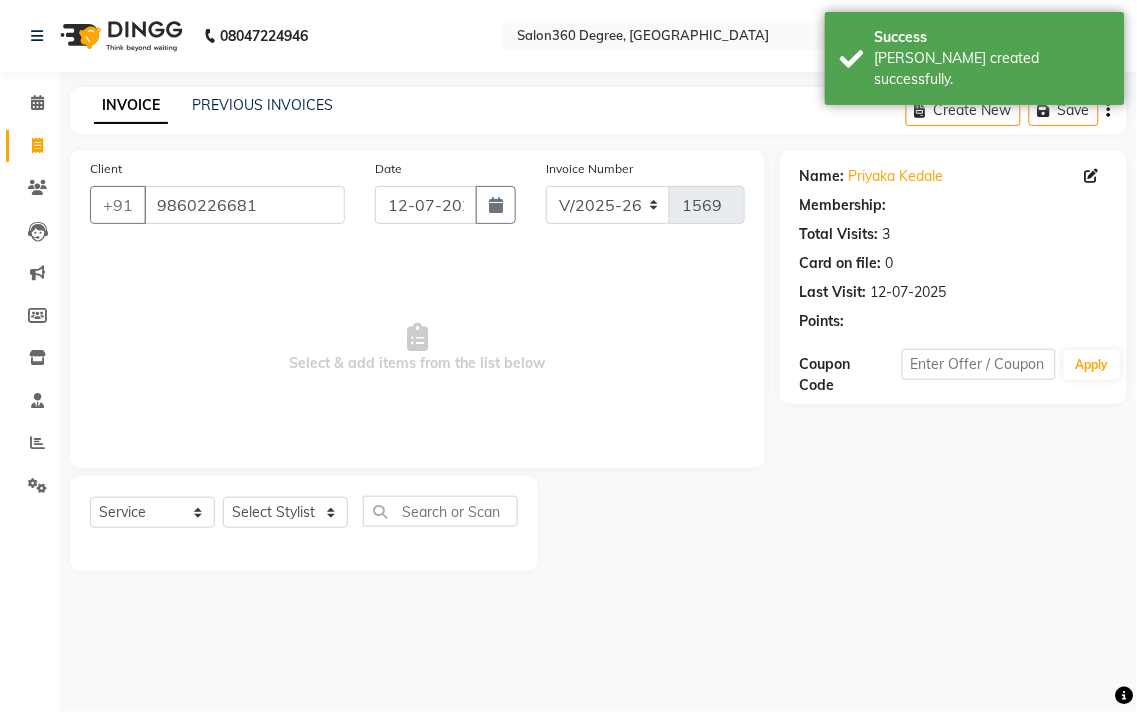select on "1: Object" 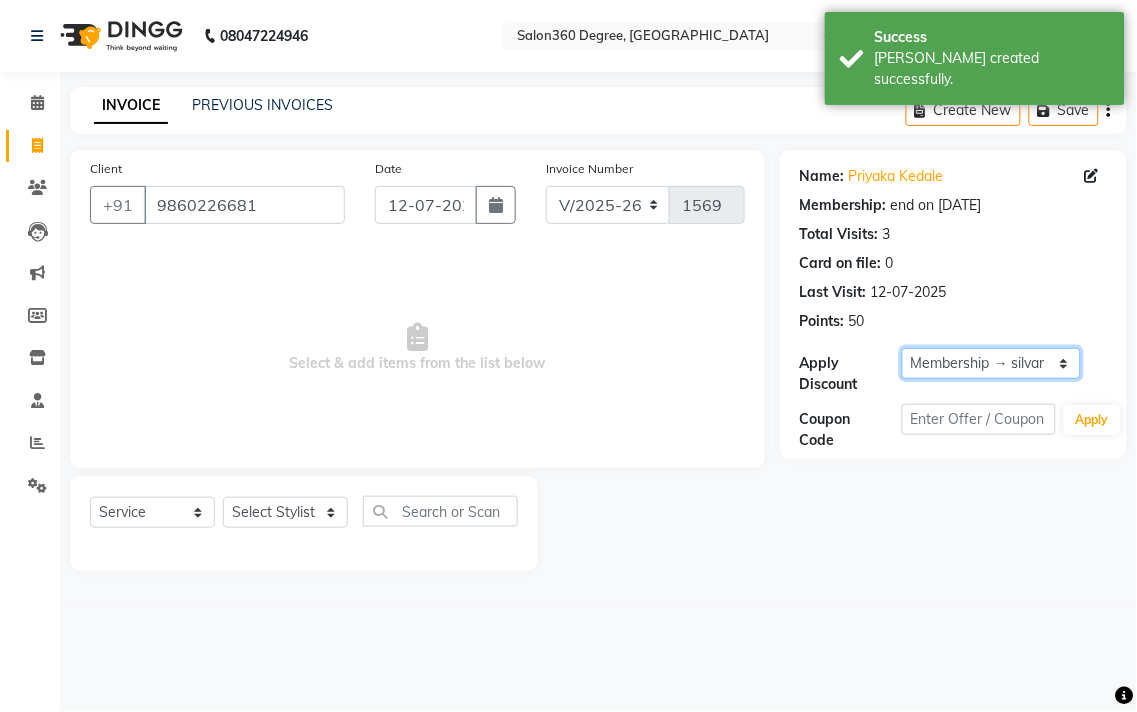click on "Select Membership → silvar" 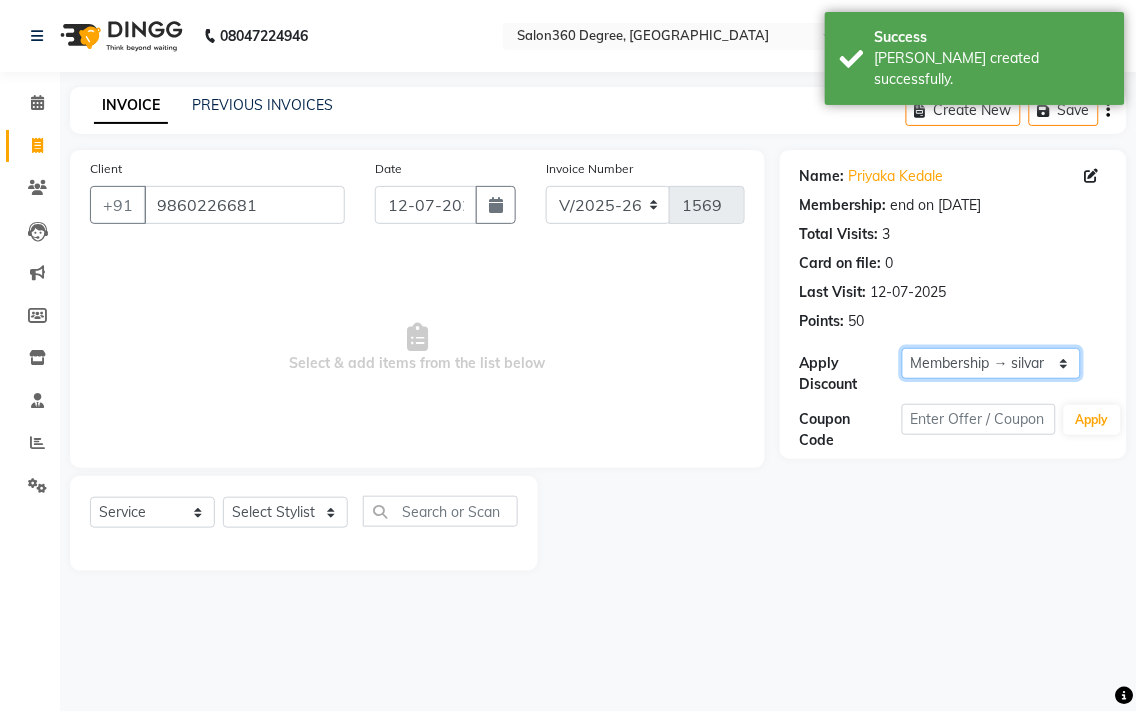 click on "Select Membership → silvar" 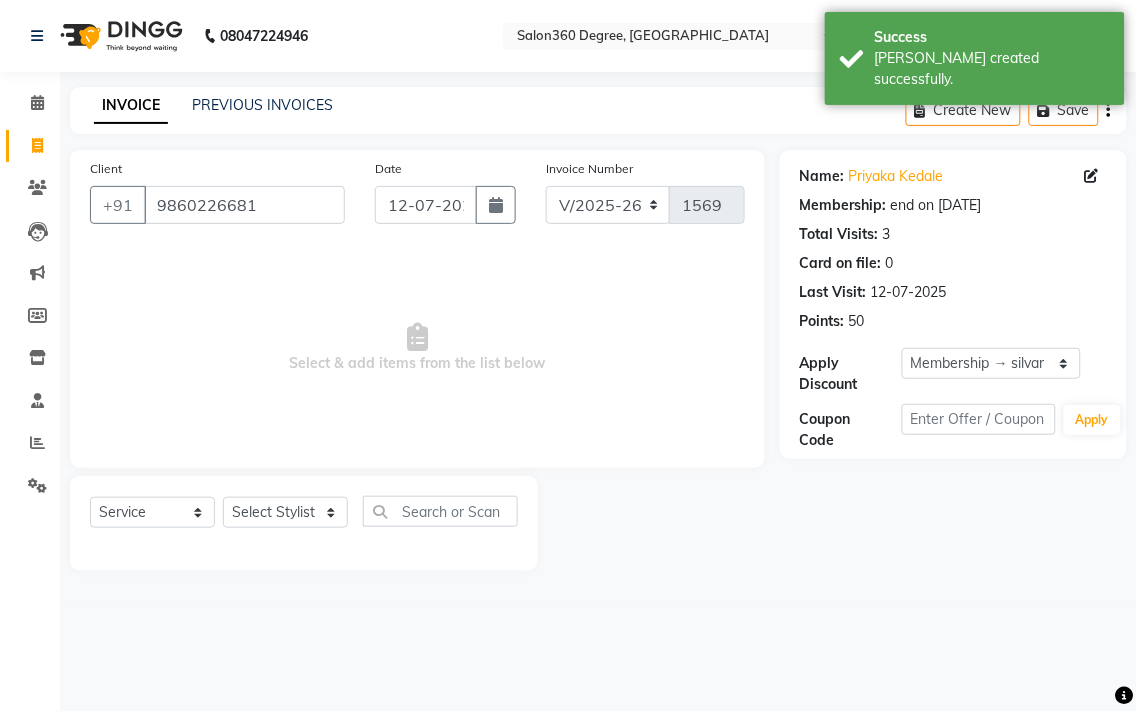 click on "Select  Service  Product  Membership  Package Voucher Prepaid Gift Card  Select Stylist [PERSON_NAME] [PERSON_NAME] dwarka [PERSON_NAME] khde [PERSON_NAME] [PERSON_NAME] pooja pansai [PERSON_NAME] [PERSON_NAME] savli [PERSON_NAME] [PERSON_NAME]" 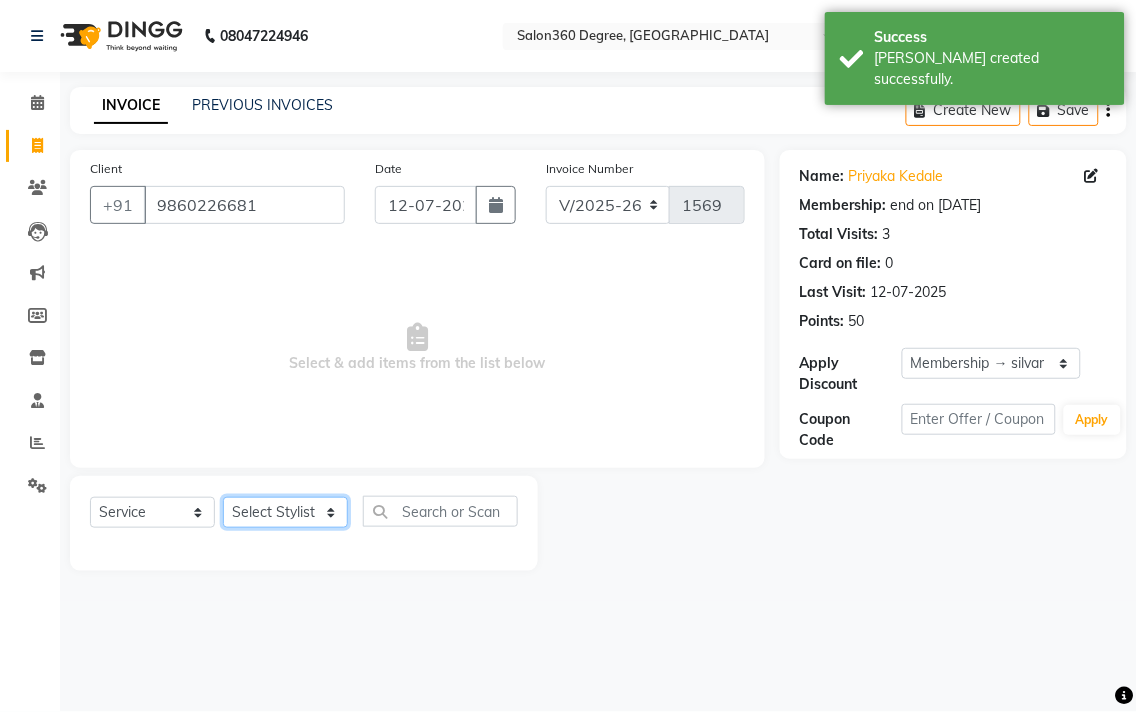 drag, startPoint x: 304, startPoint y: 526, endPoint x: 303, endPoint y: 516, distance: 10.049875 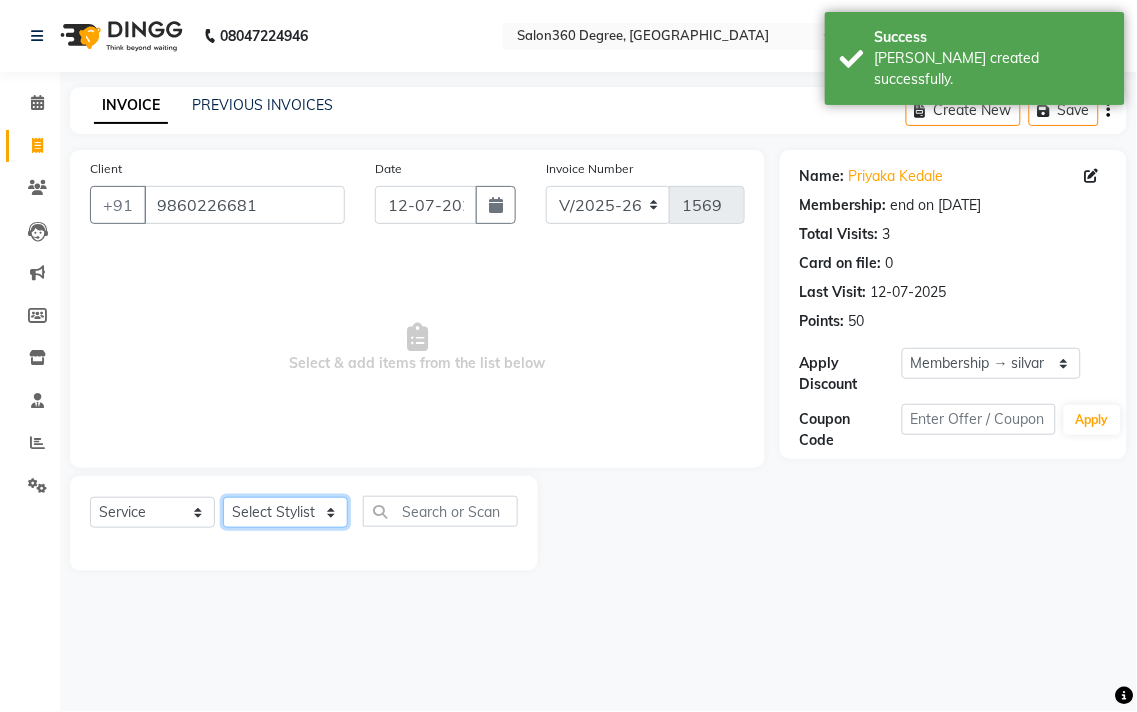 select on "33518" 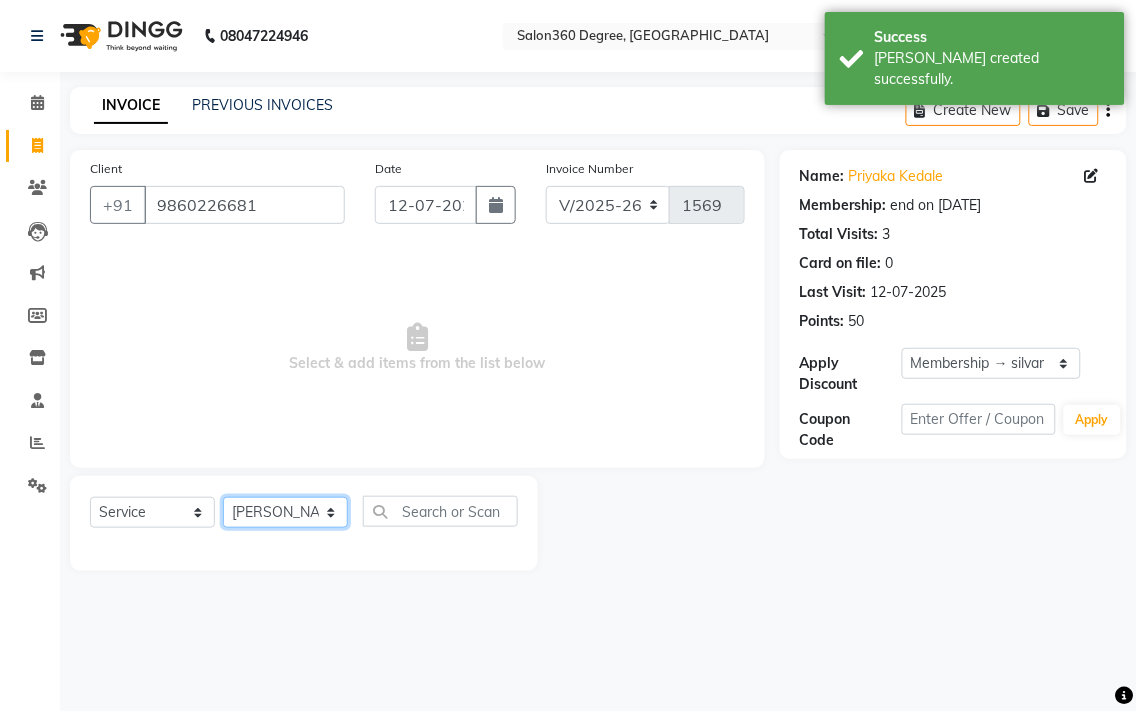 click on "Select Stylist [PERSON_NAME] [PERSON_NAME] dwarka [PERSON_NAME] khde [PERSON_NAME] [PERSON_NAME] pooja pansai [PERSON_NAME] [PERSON_NAME] savli [PERSON_NAME] [PERSON_NAME]" 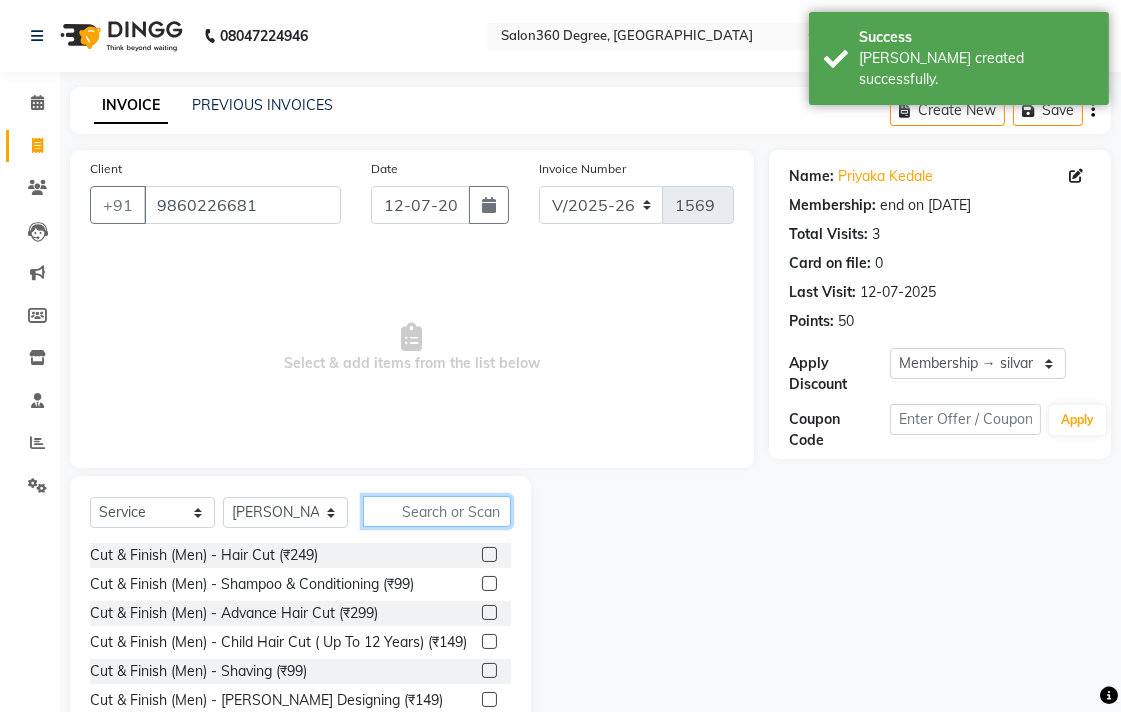 click 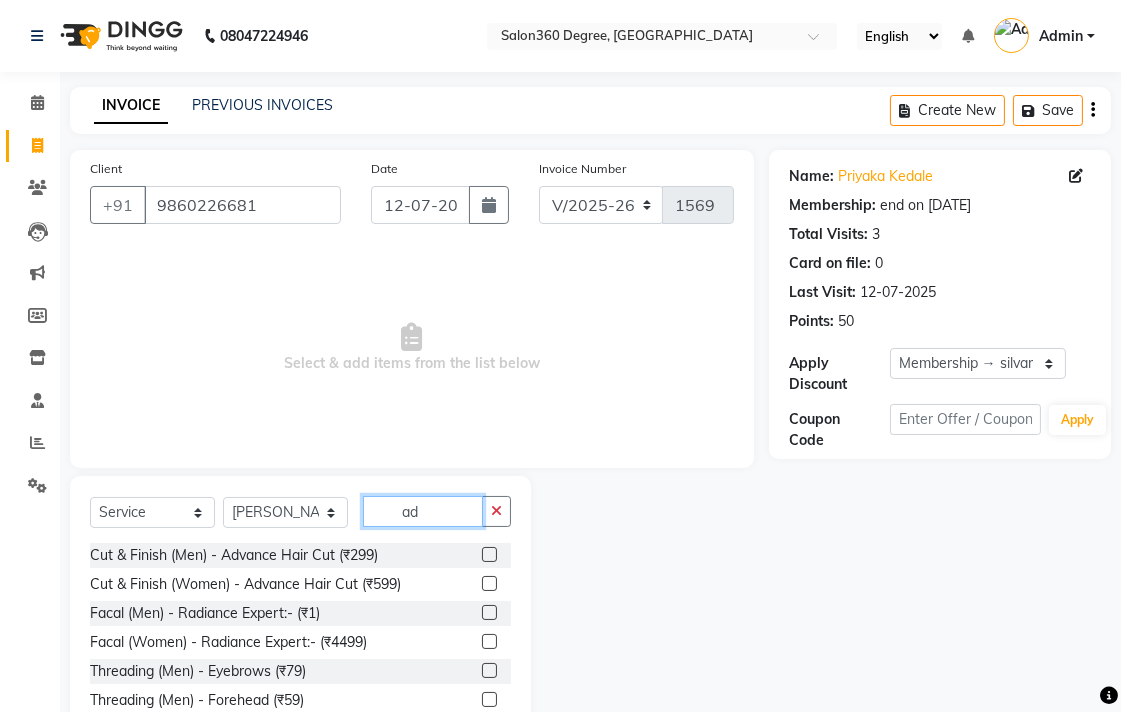 type on "ad" 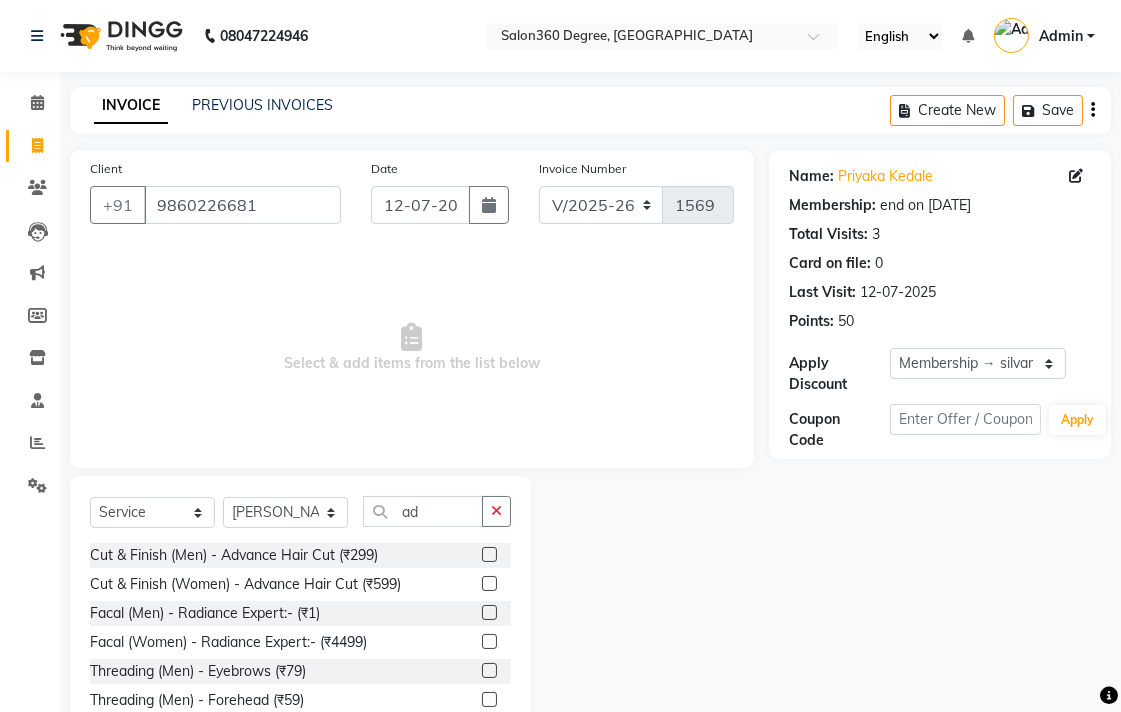 click 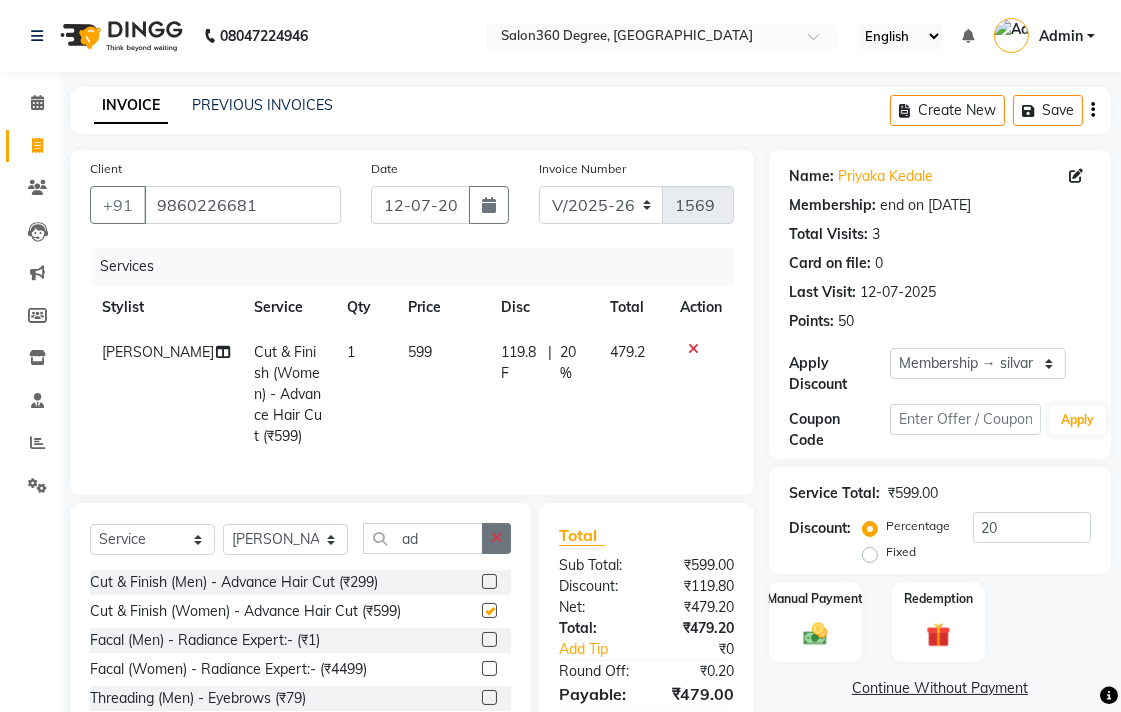 checkbox on "false" 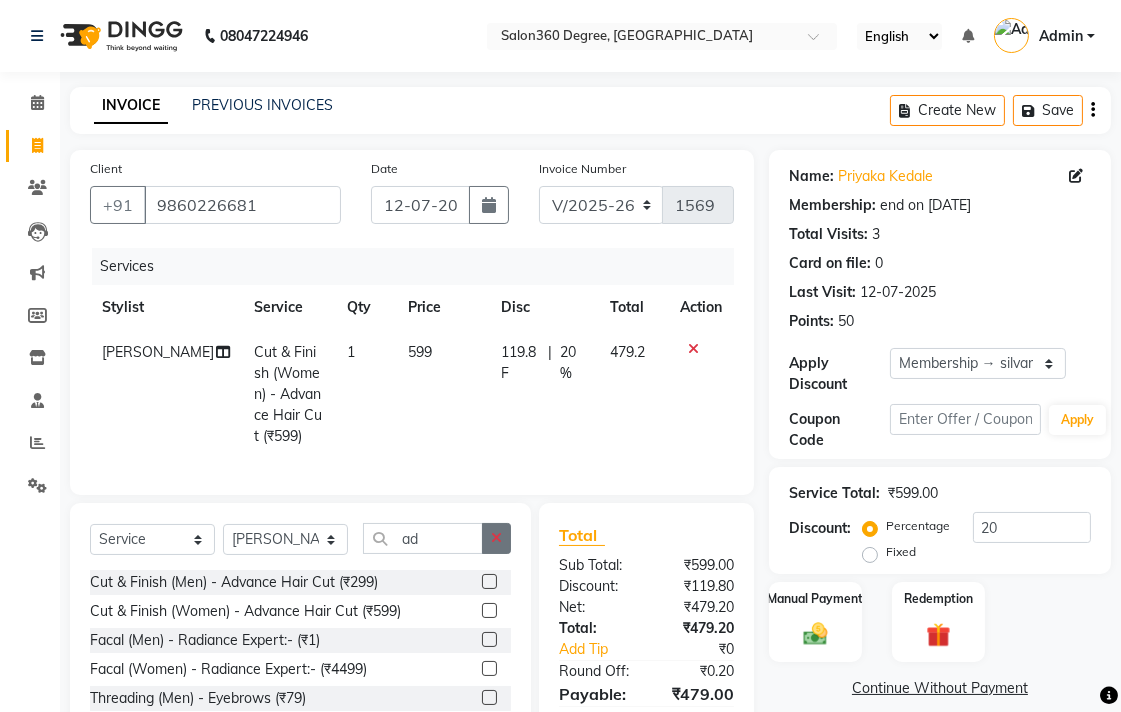 click 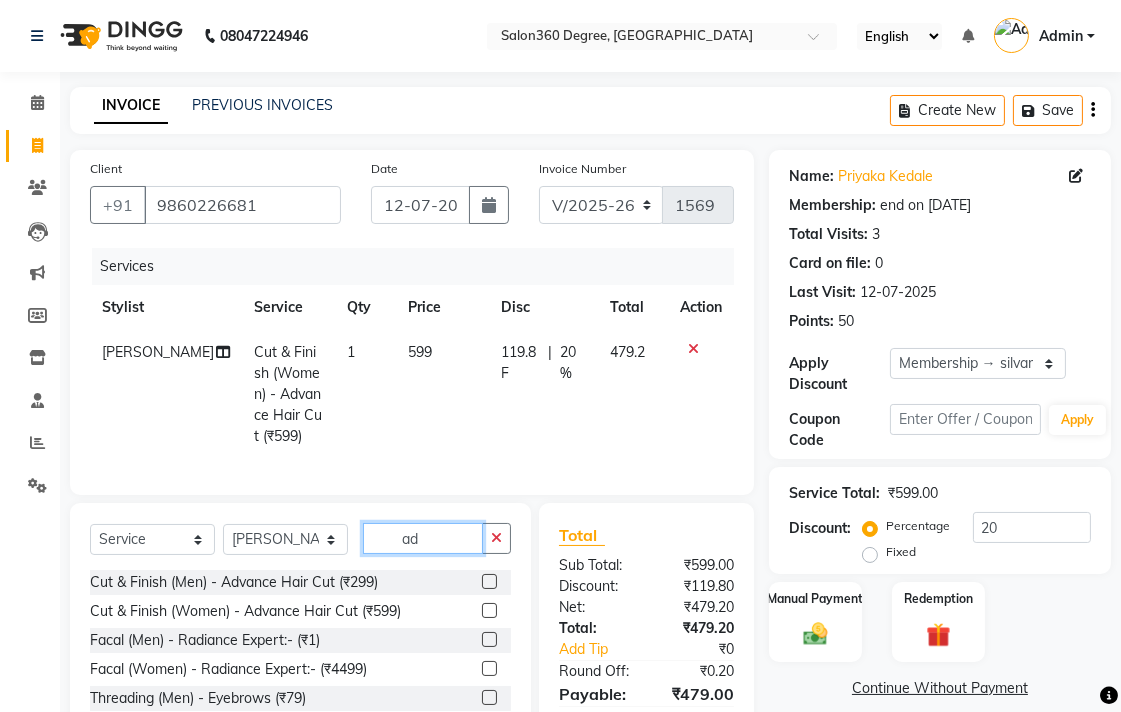 type on "ad" 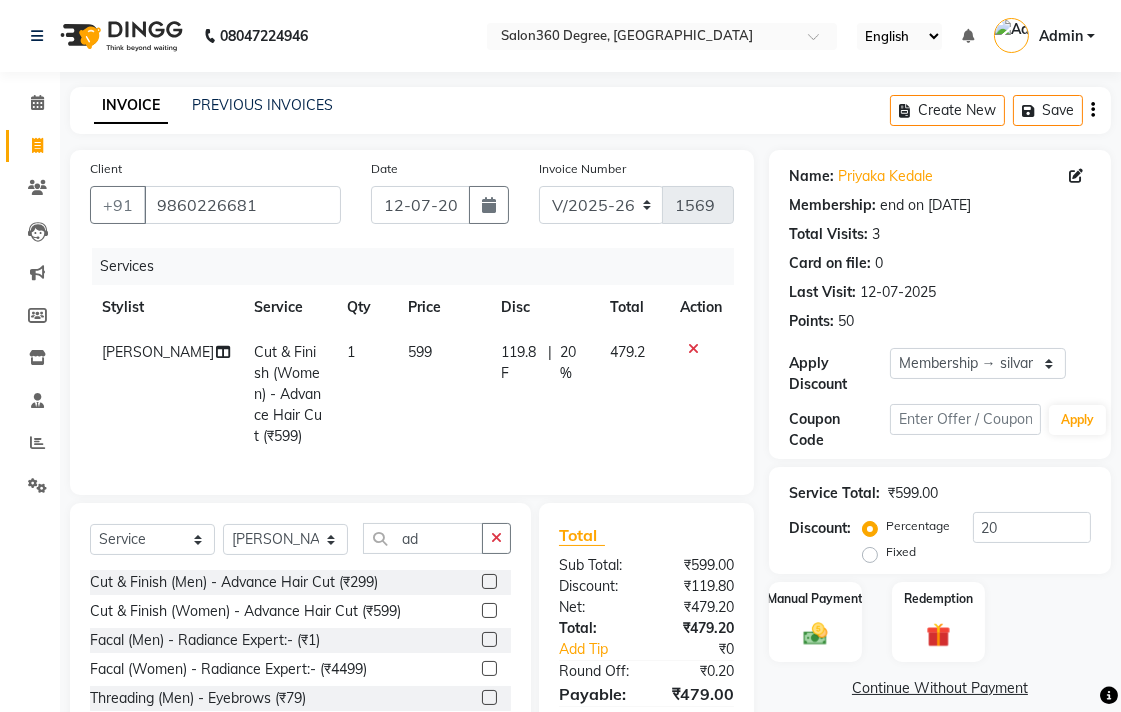 click 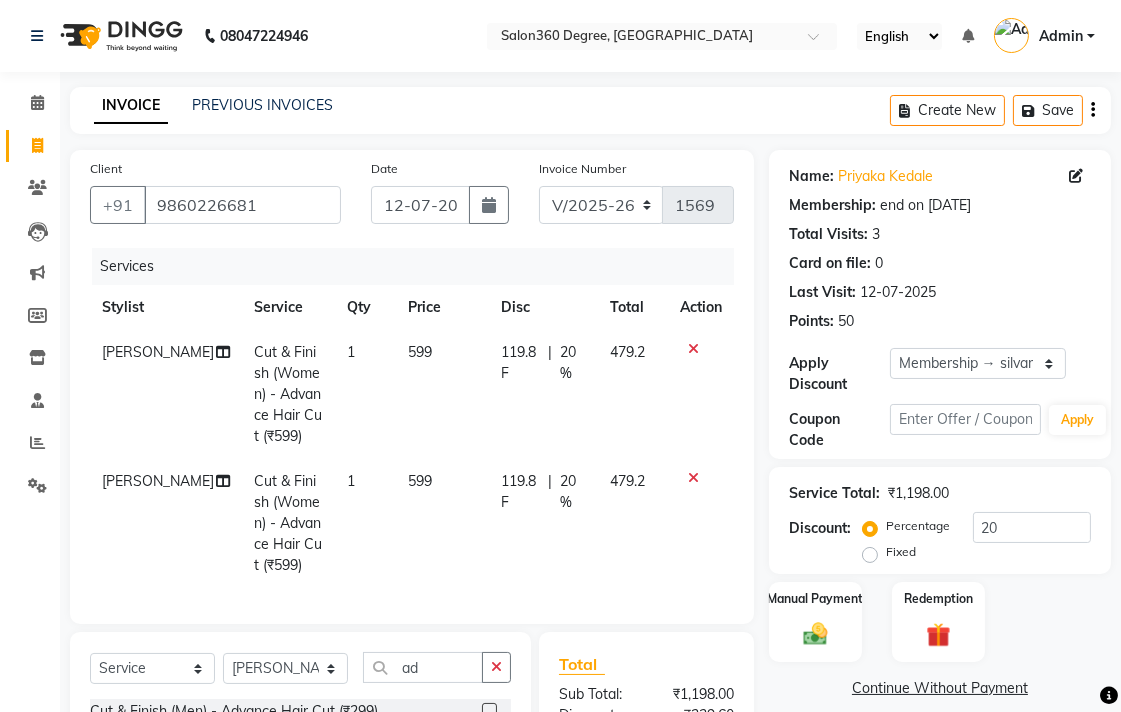 checkbox on "false" 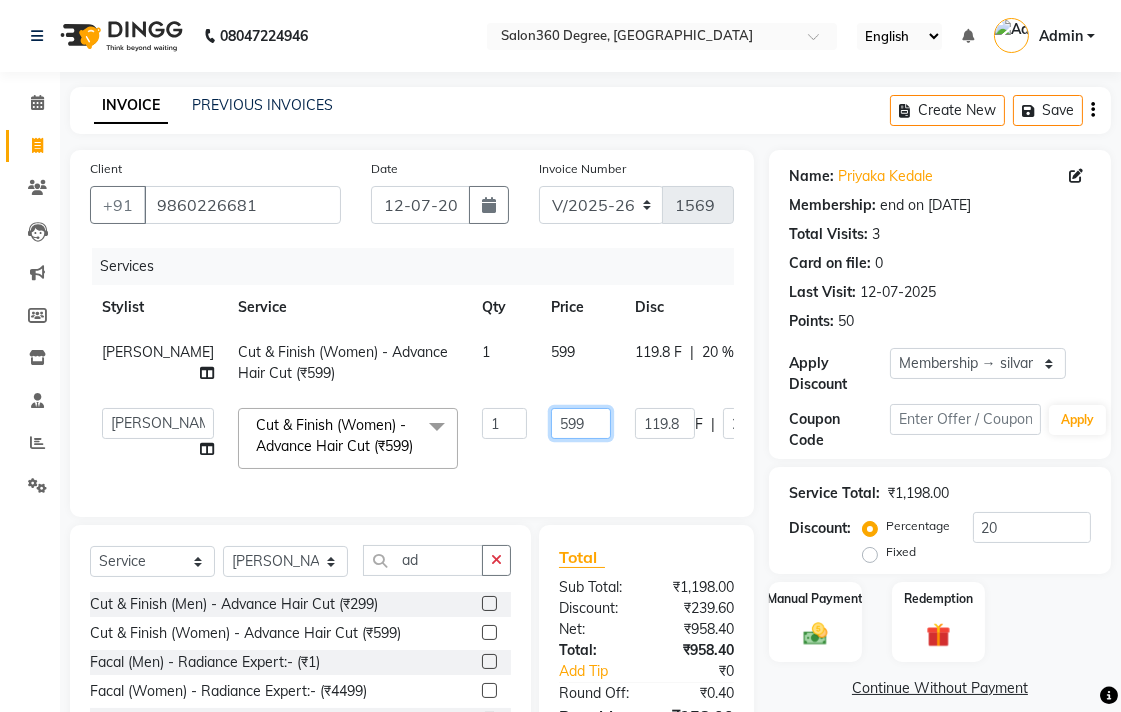 click on "599" 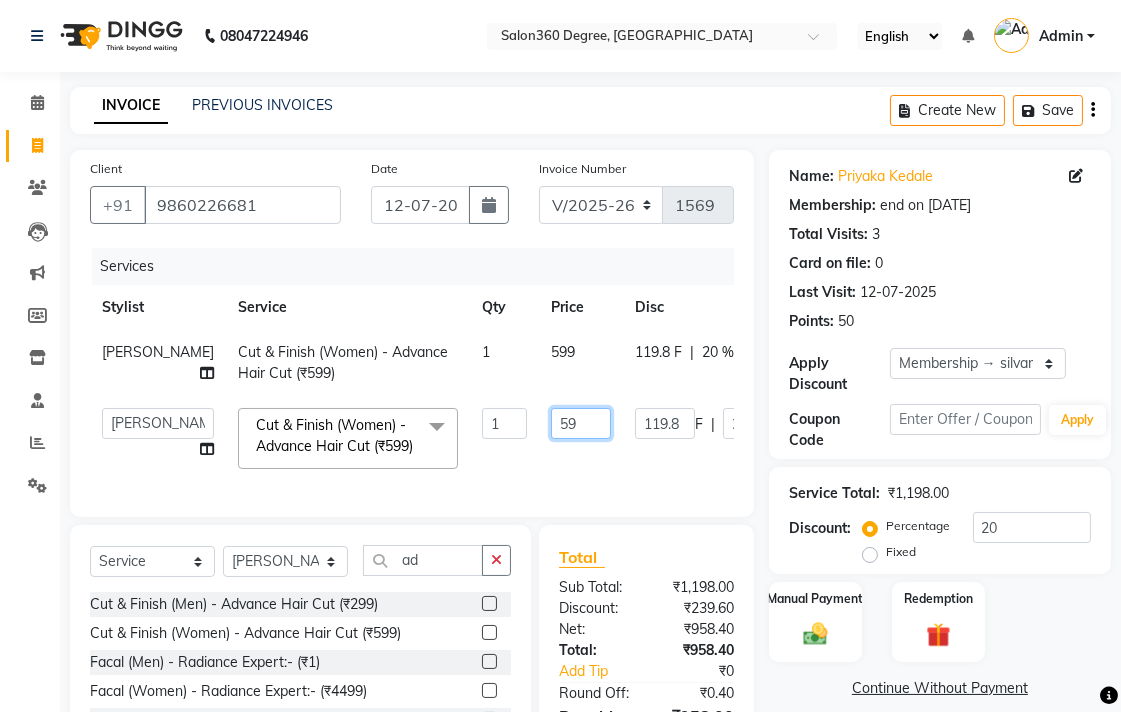 type on "5" 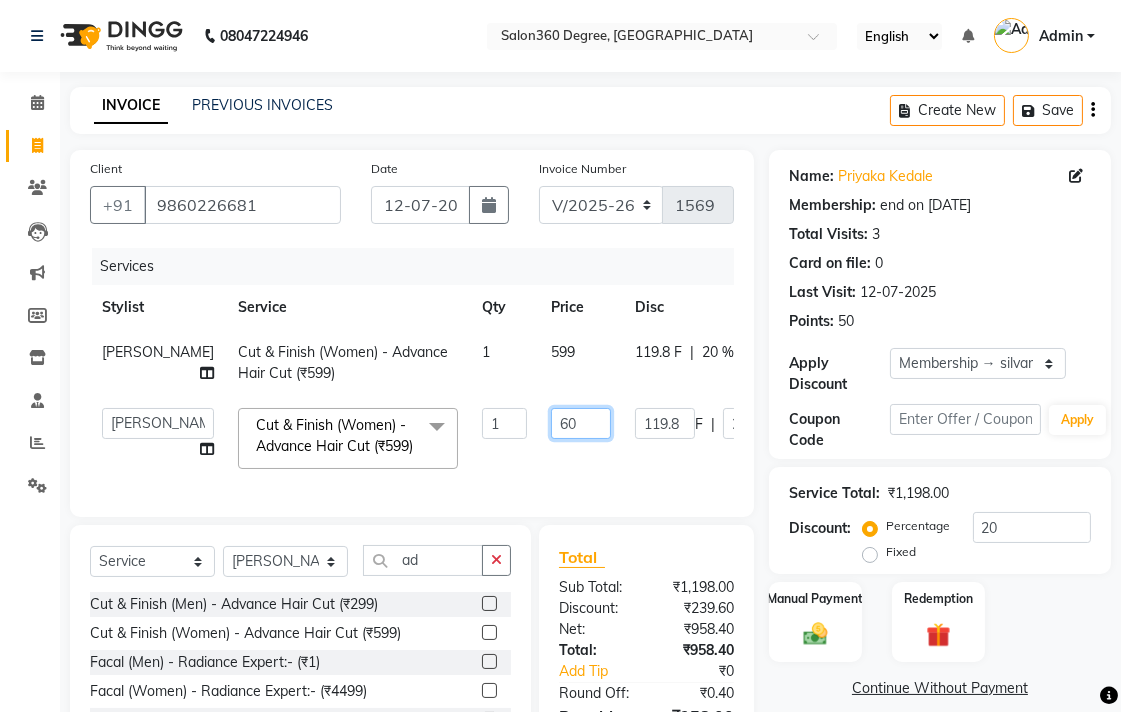 type on "600" 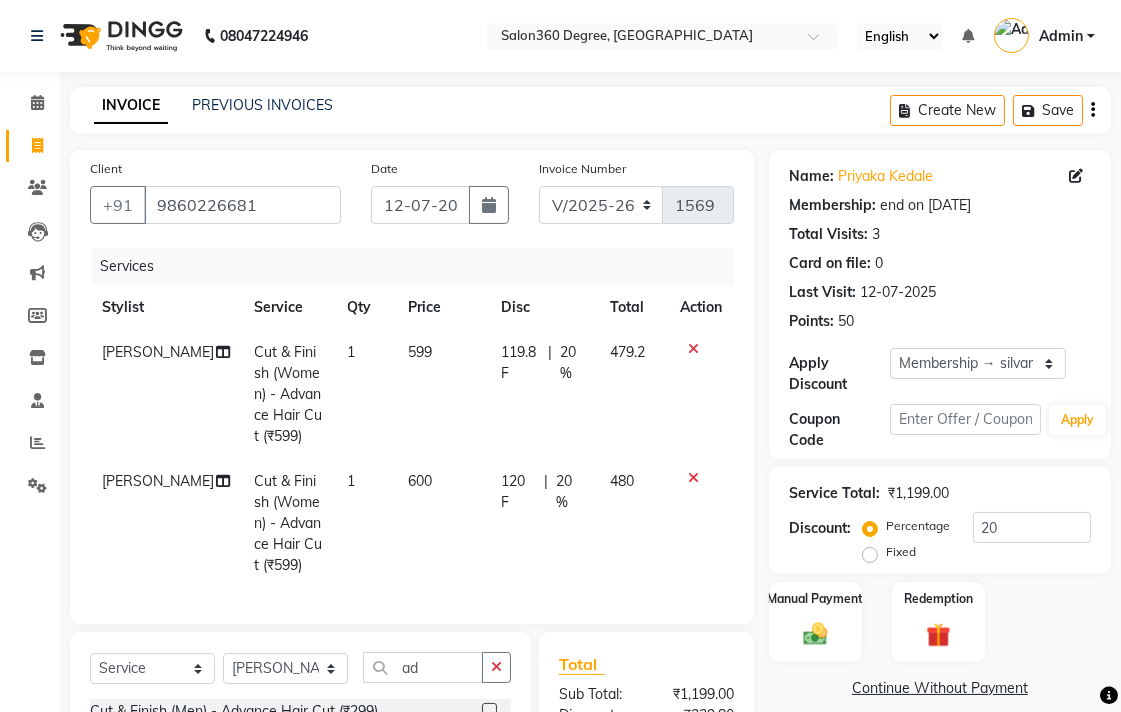 click on "[PERSON_NAME] Cut & Finish (Women) - Advance Hair Cut (₹599) 1 599 119.8 F | 20 % 479.2" 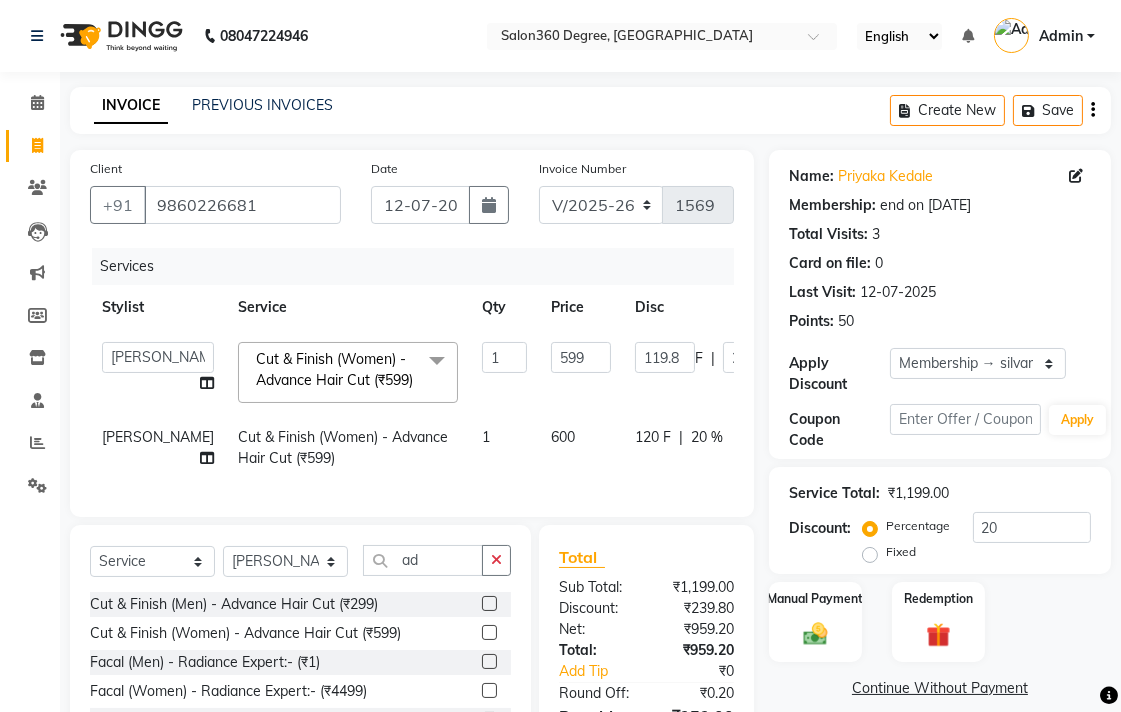 click on "599" 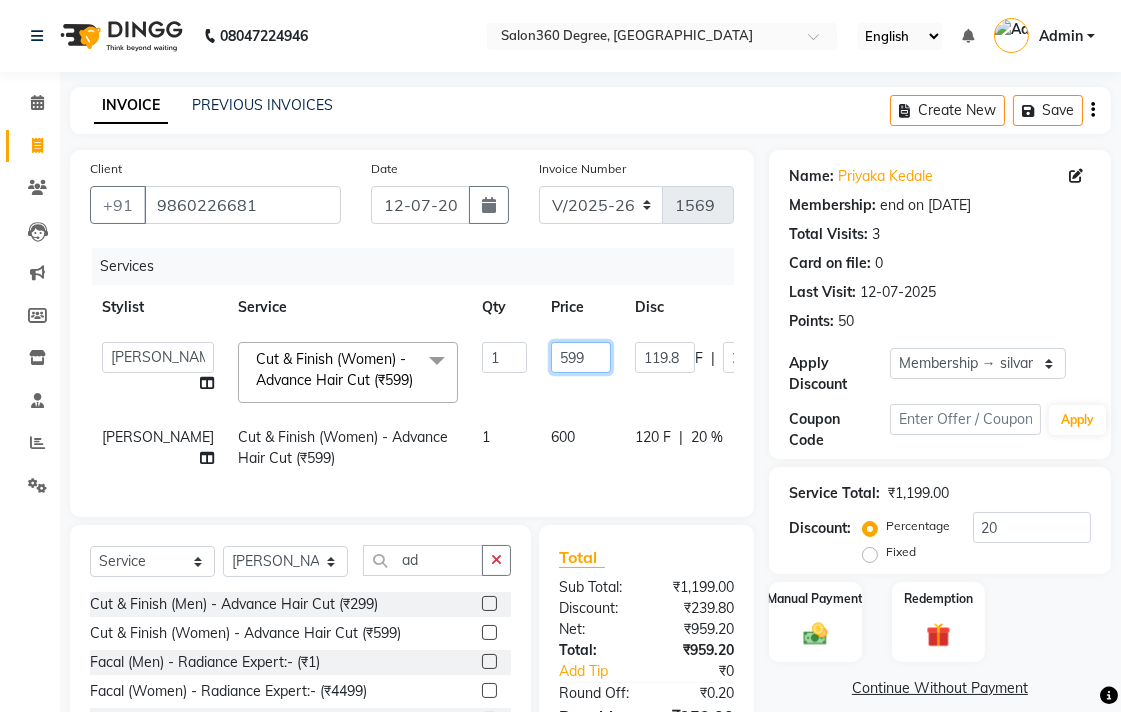 click on "599" 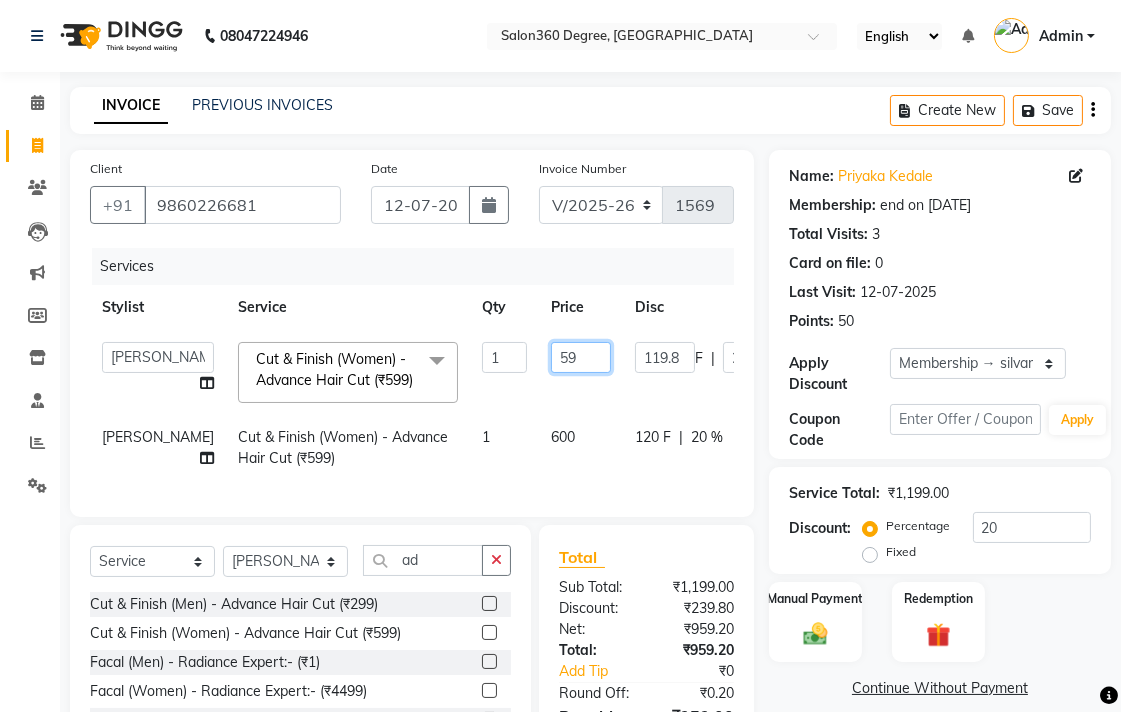 type on "5" 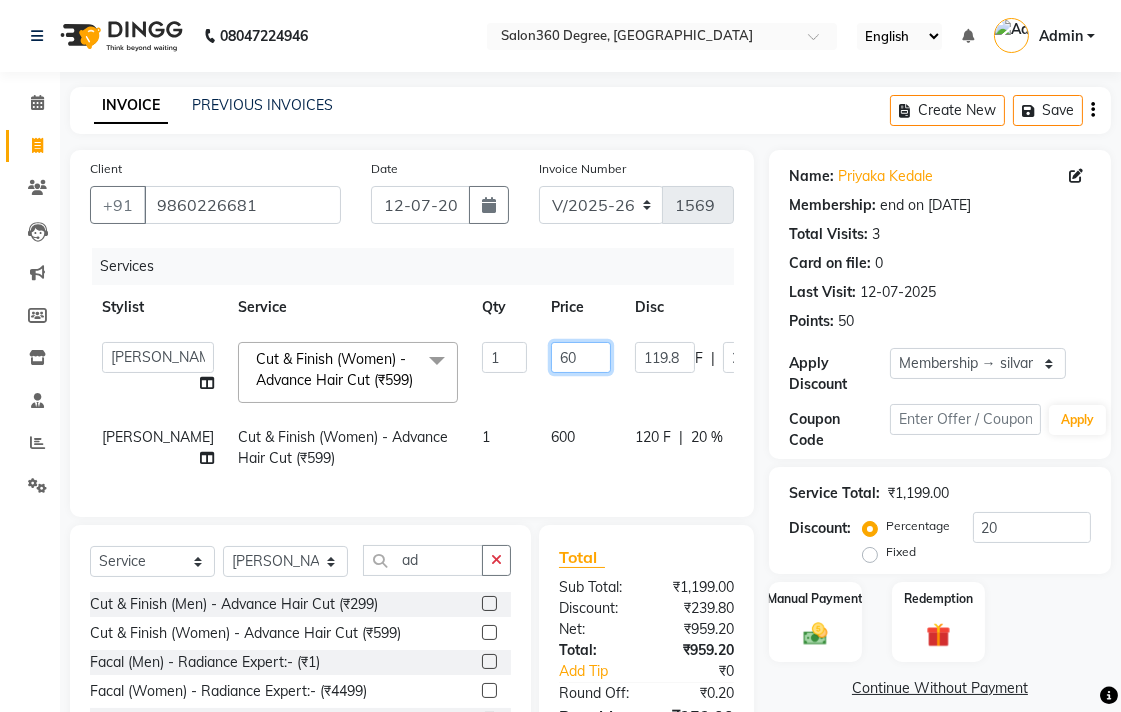 type on "600" 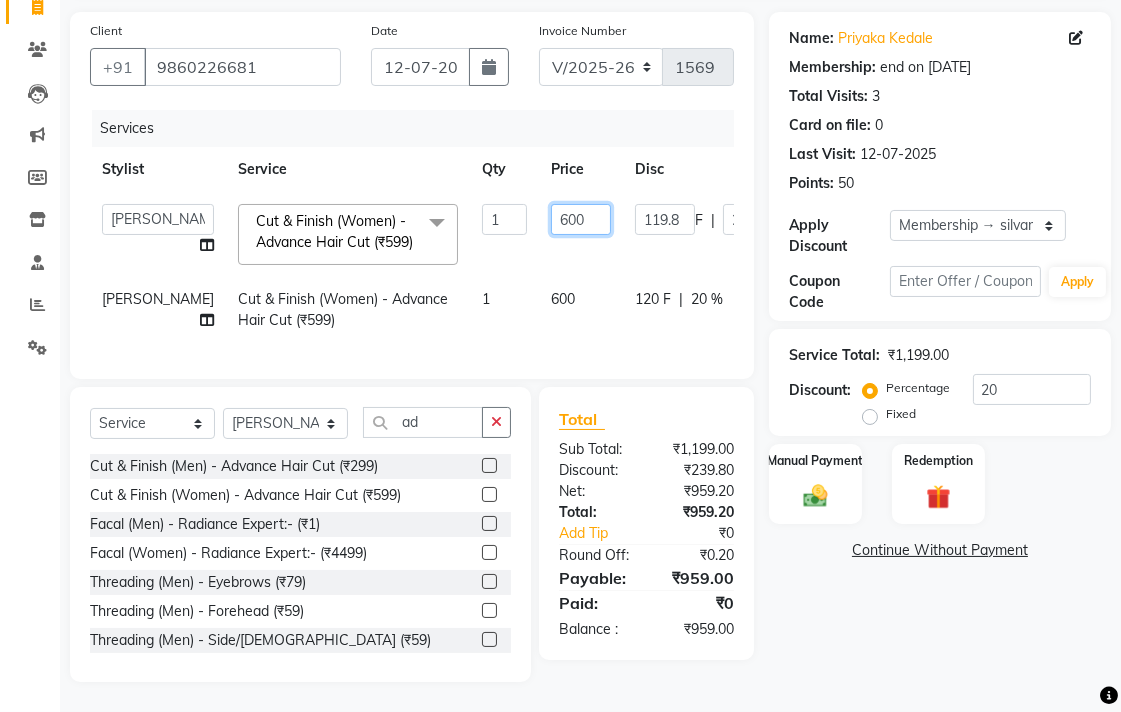 scroll, scrollTop: 196, scrollLeft: 0, axis: vertical 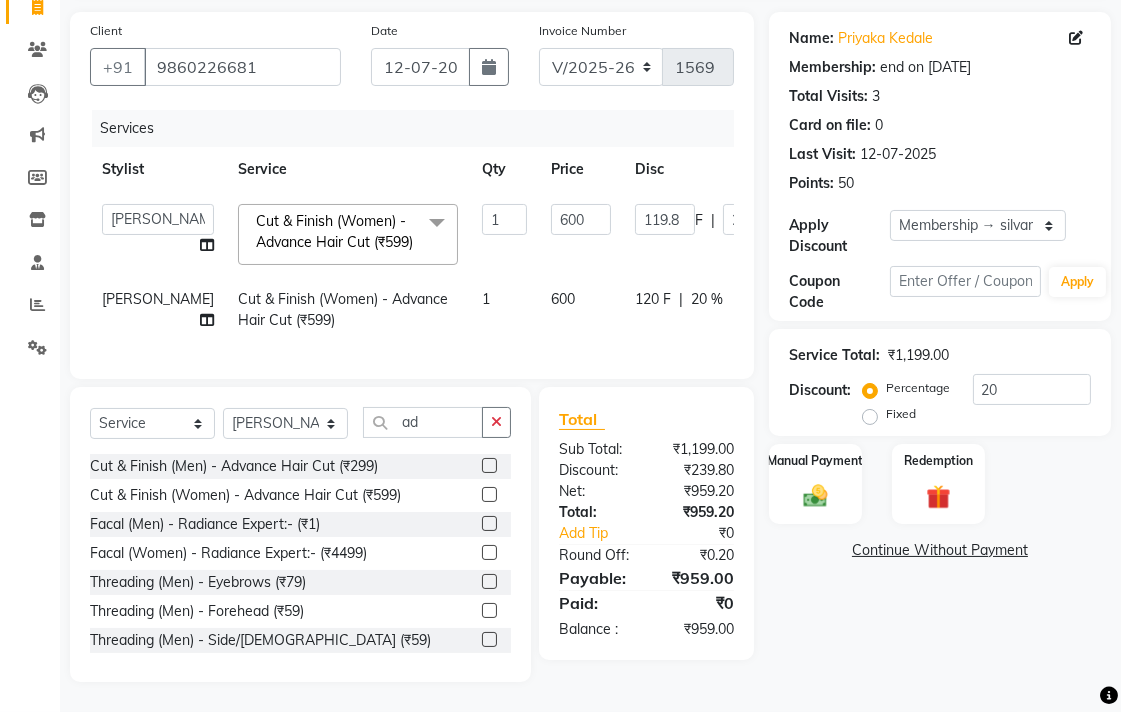 click on "Name: [PERSON_NAME] Membership: end on [DATE] Total Visits:  3 Card on file:  0 Last Visit:   [DATE] Points:   50  Apply Discount Select Membership → silvar Coupon Code Apply Service Total:  ₹1,199.00  Discount:  Percentage   Fixed  20 Manual Payment Redemption  Continue Without Payment" 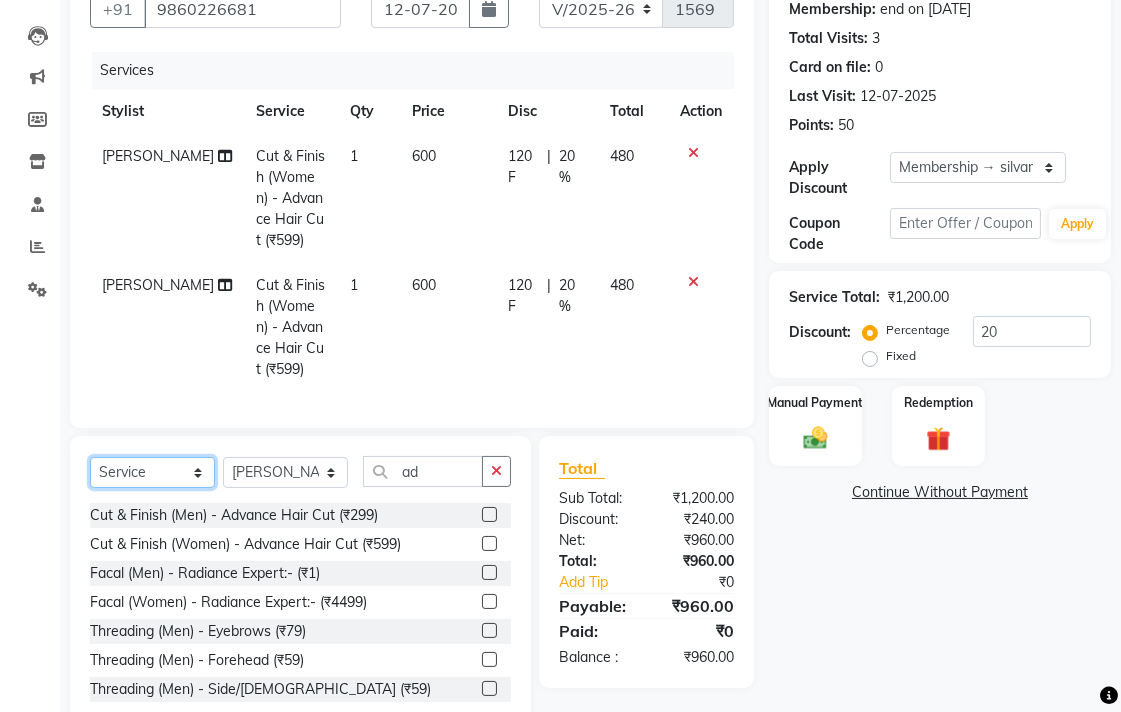 drag, startPoint x: 183, startPoint y: 487, endPoint x: 170, endPoint y: 486, distance: 13.038404 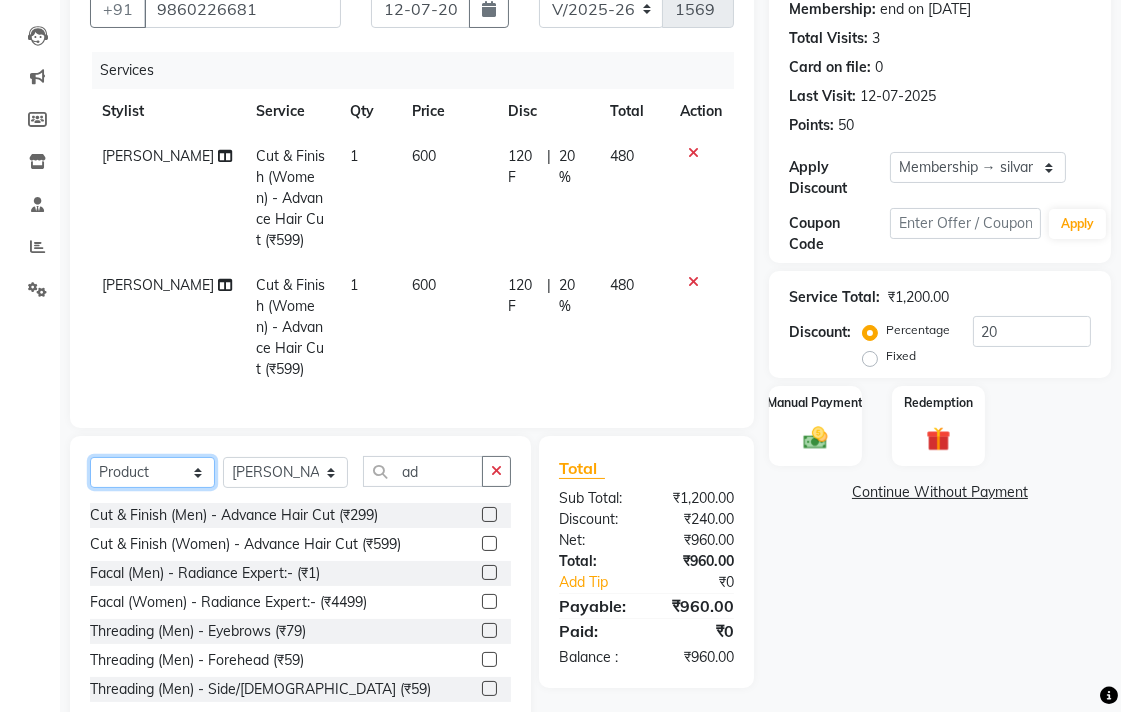 click on "Select  Service  Product  Membership  Package Voucher Prepaid Gift Card" 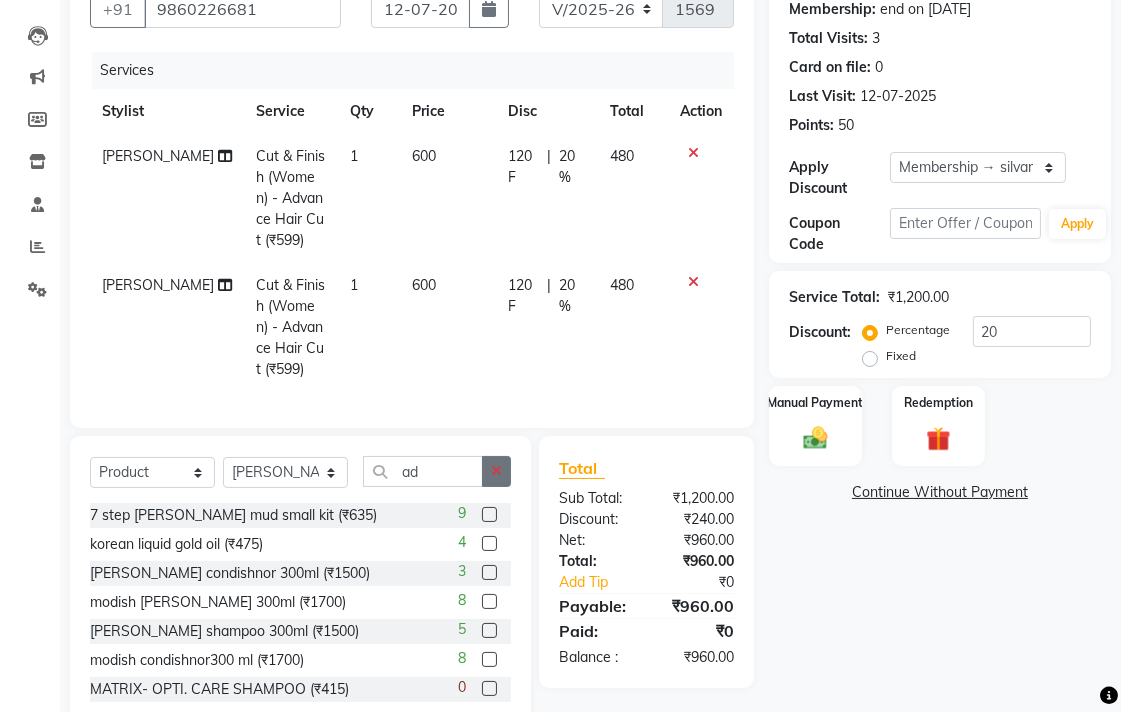 click 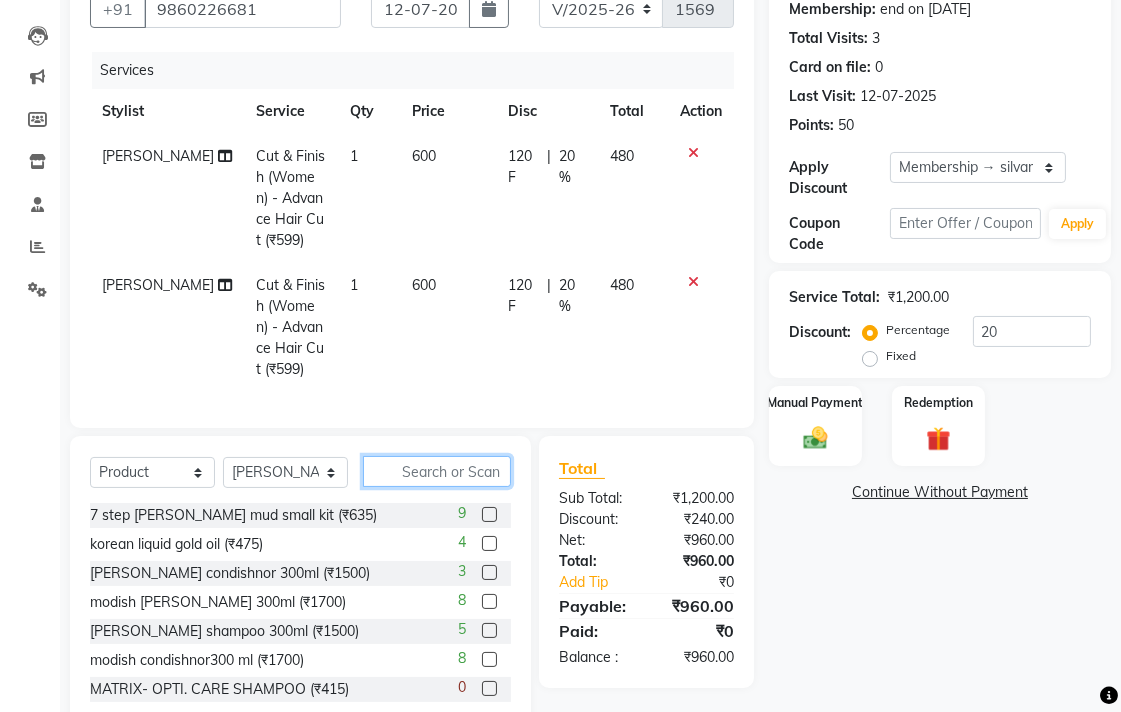 type on "y" 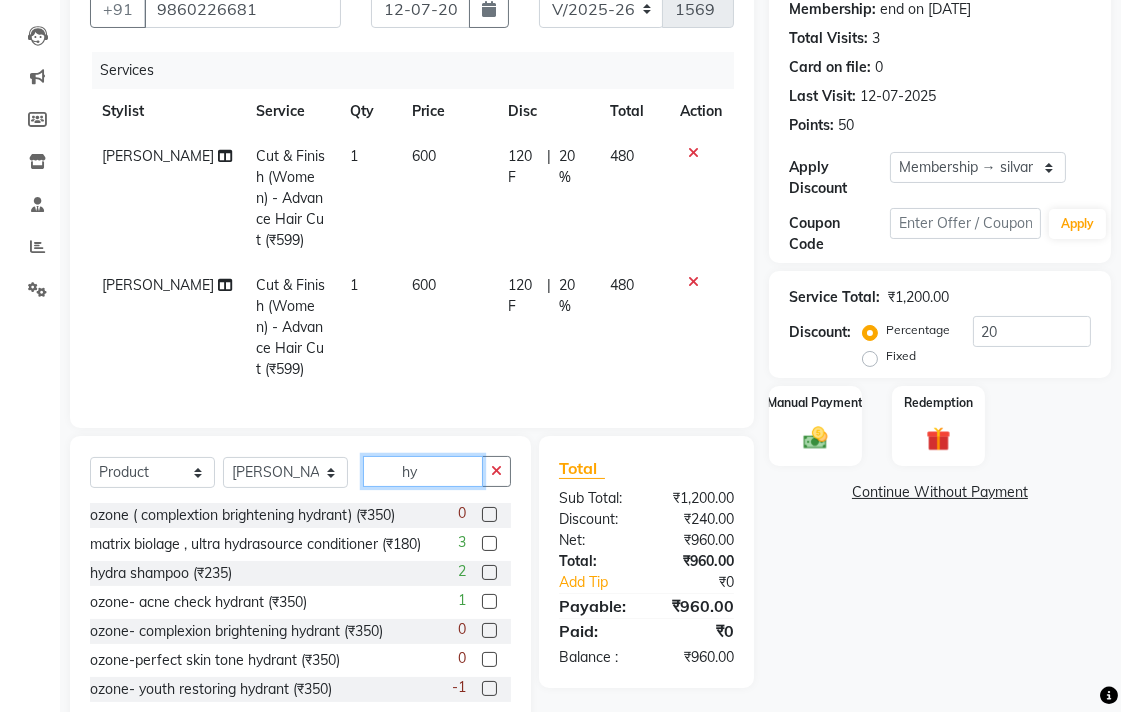 type on "hy" 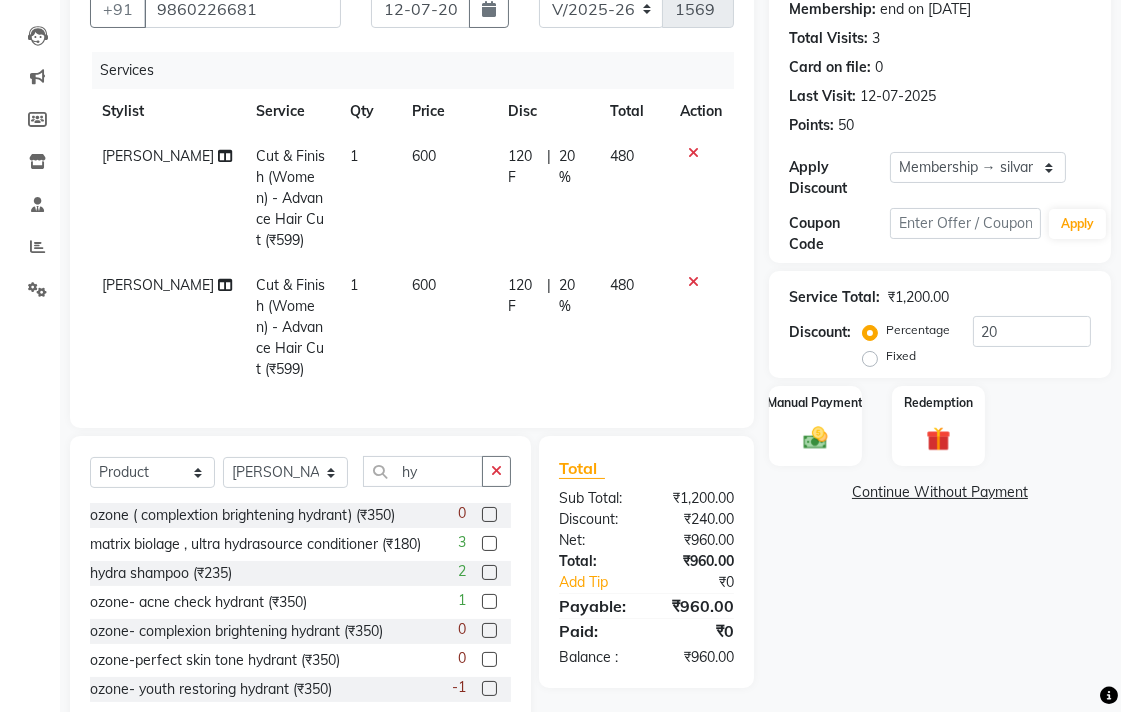 click 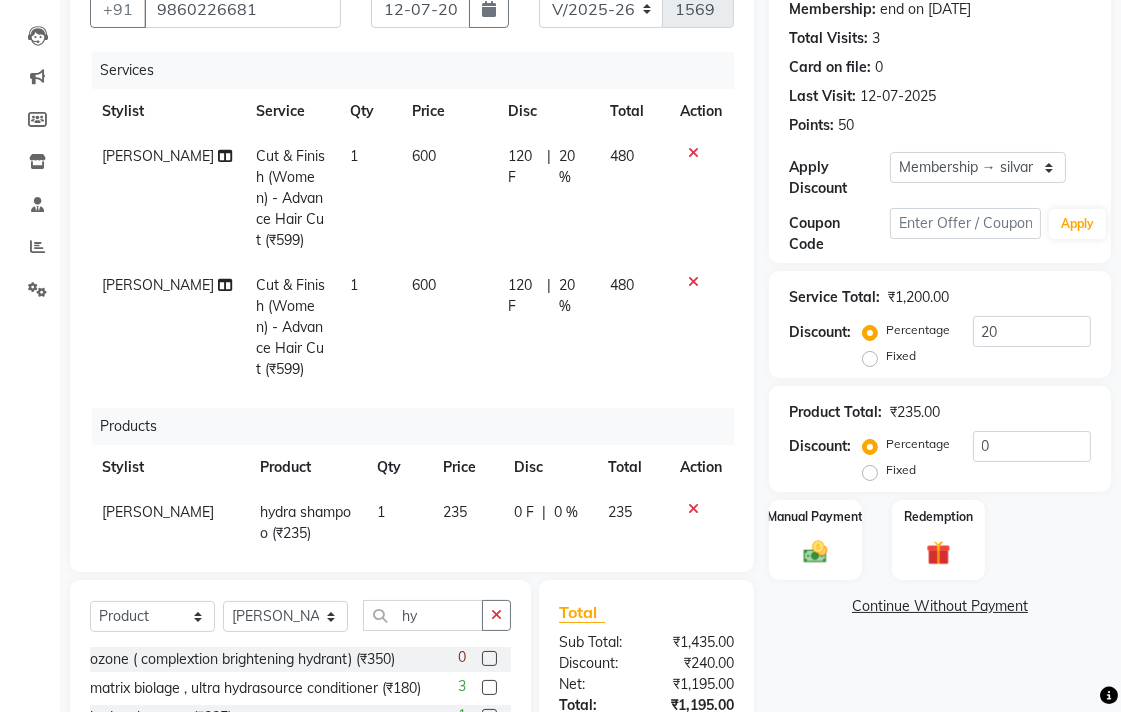 scroll, scrollTop: 388, scrollLeft: 0, axis: vertical 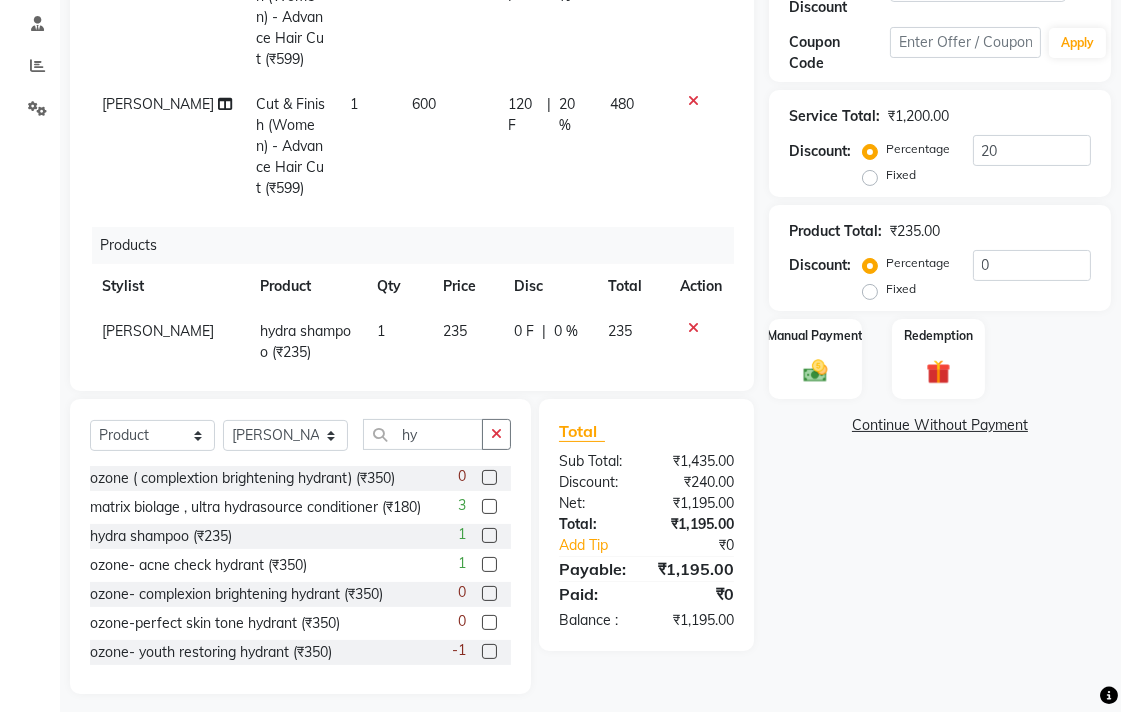 checkbox on "false" 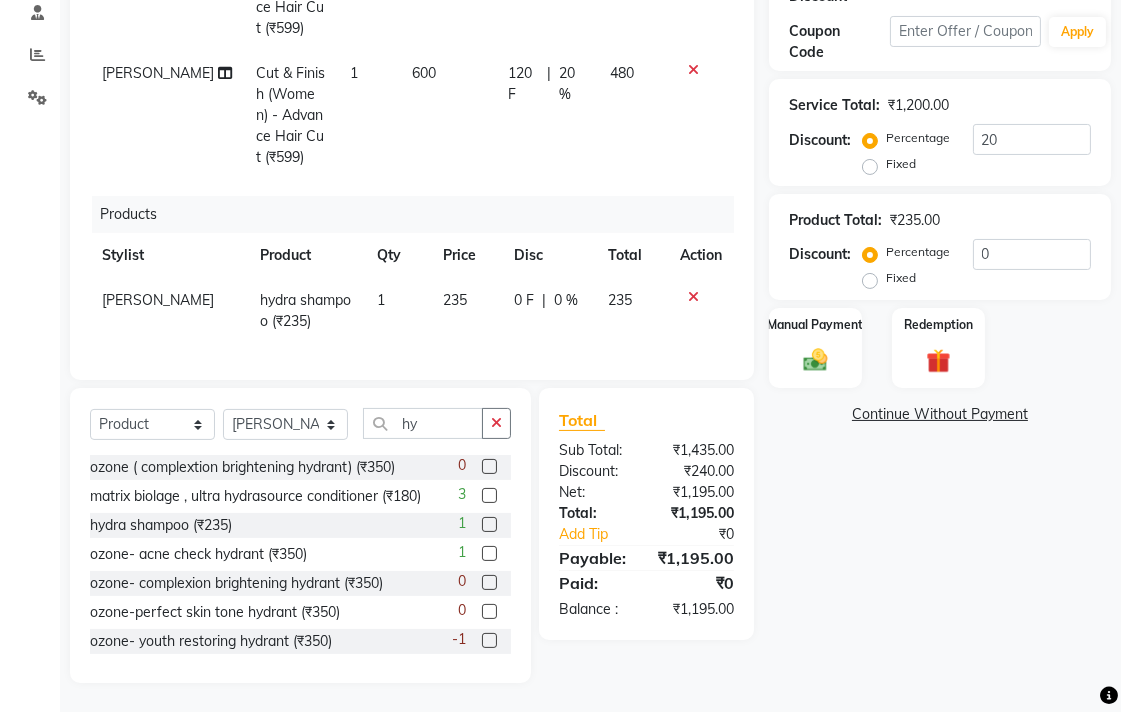 scroll, scrollTop: 36, scrollLeft: 0, axis: vertical 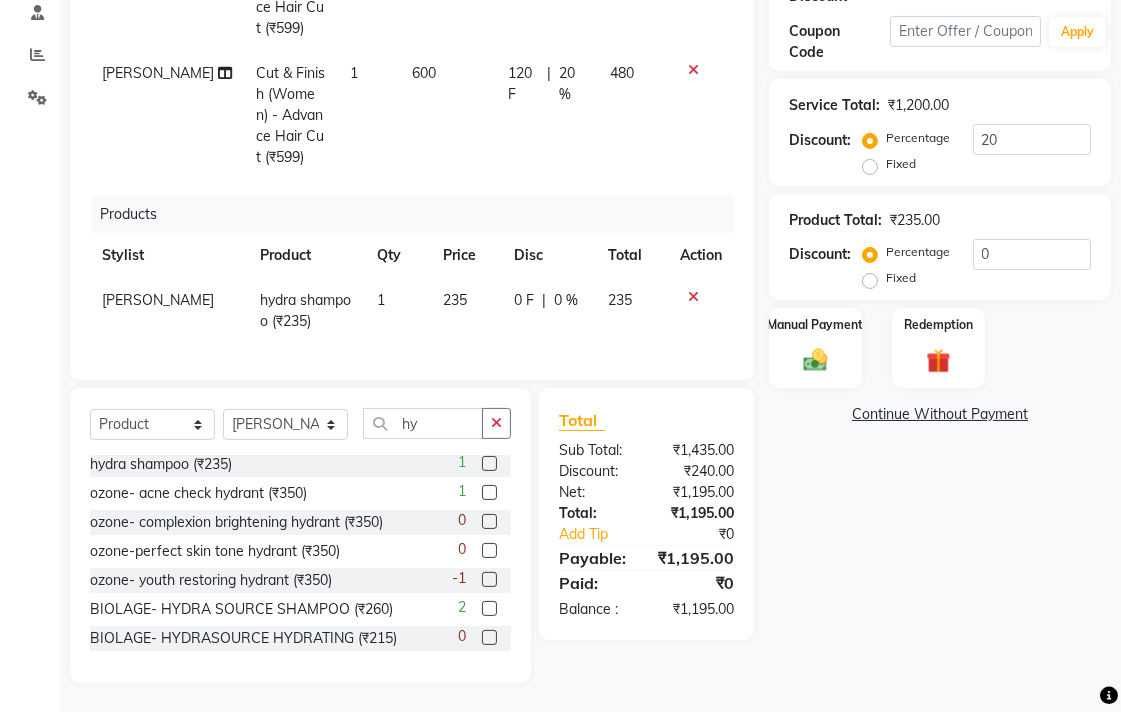 drag, startPoint x: 471, startPoint y: 633, endPoint x: 466, endPoint y: 591, distance: 42.296574 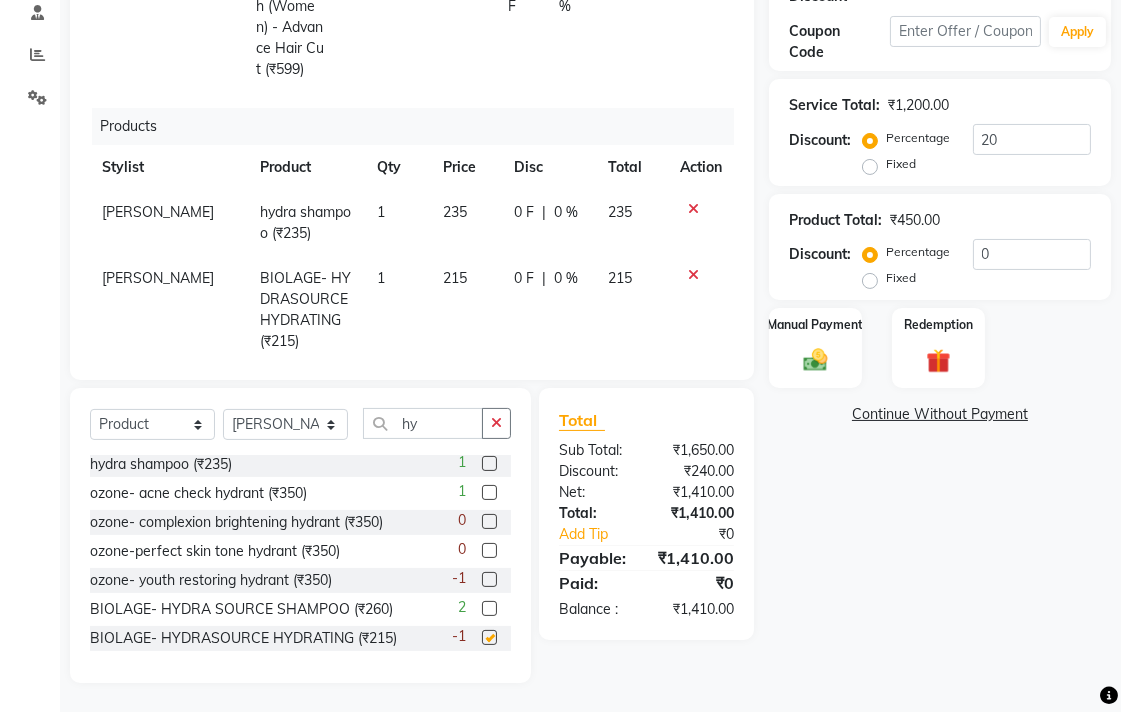checkbox on "false" 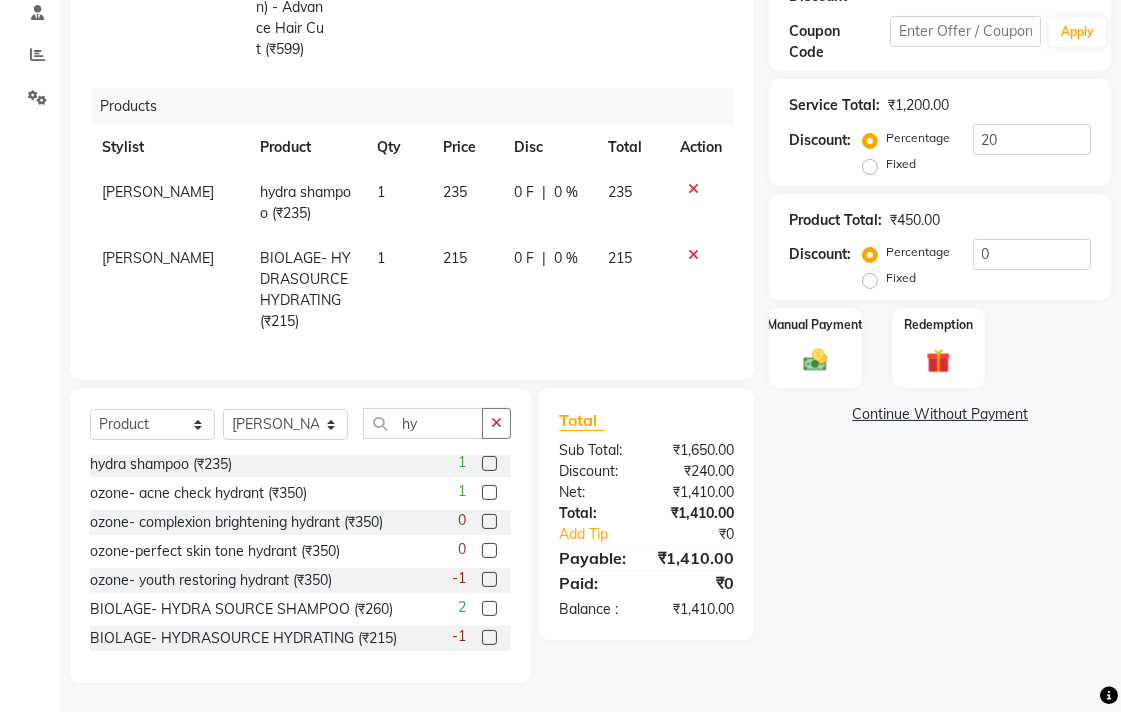 scroll, scrollTop: 144, scrollLeft: 0, axis: vertical 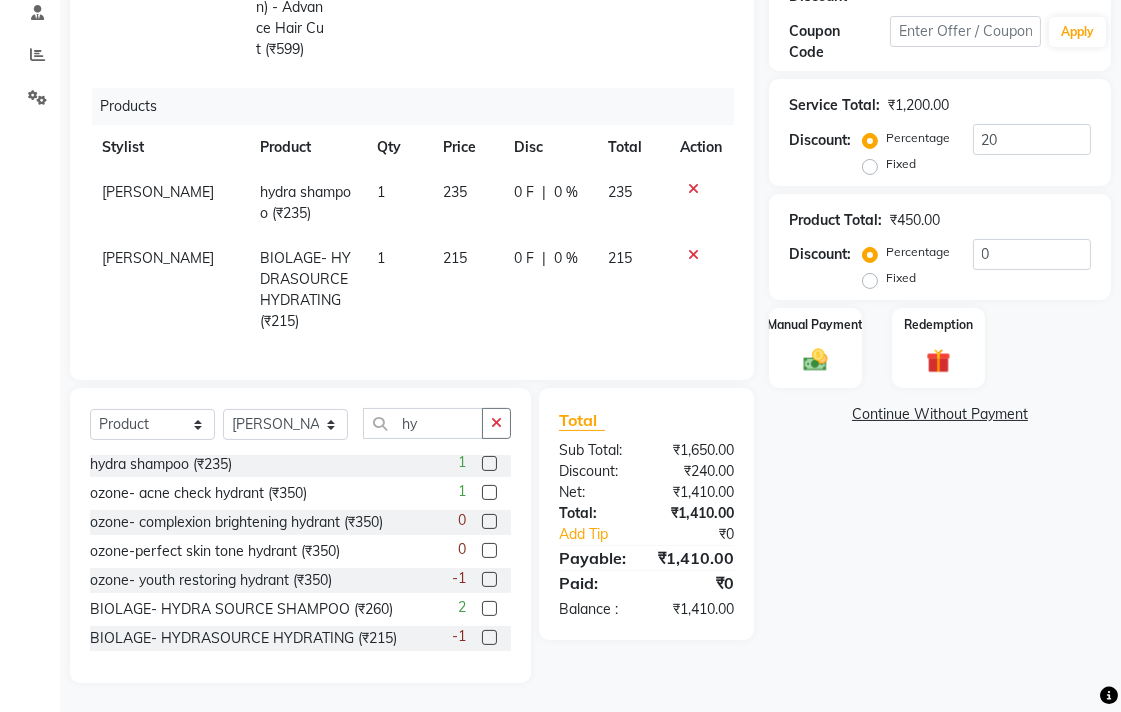 drag, startPoint x: 423, startPoint y: 186, endPoint x: 441, endPoint y: 198, distance: 21.633308 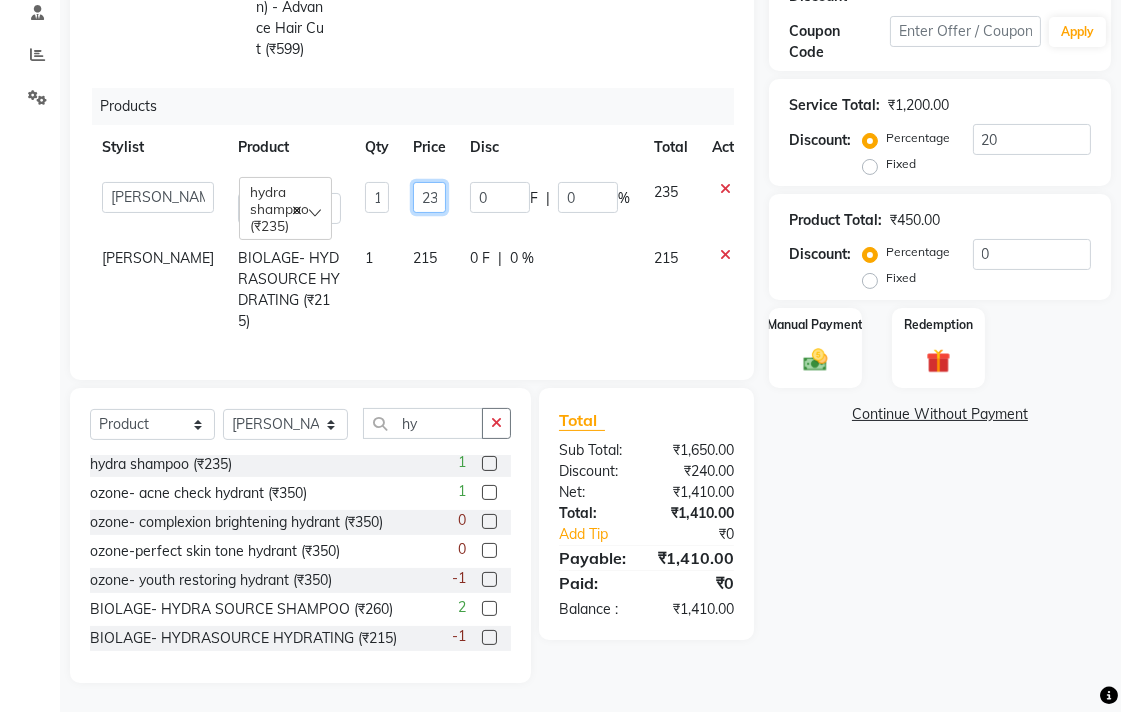 click on "235" 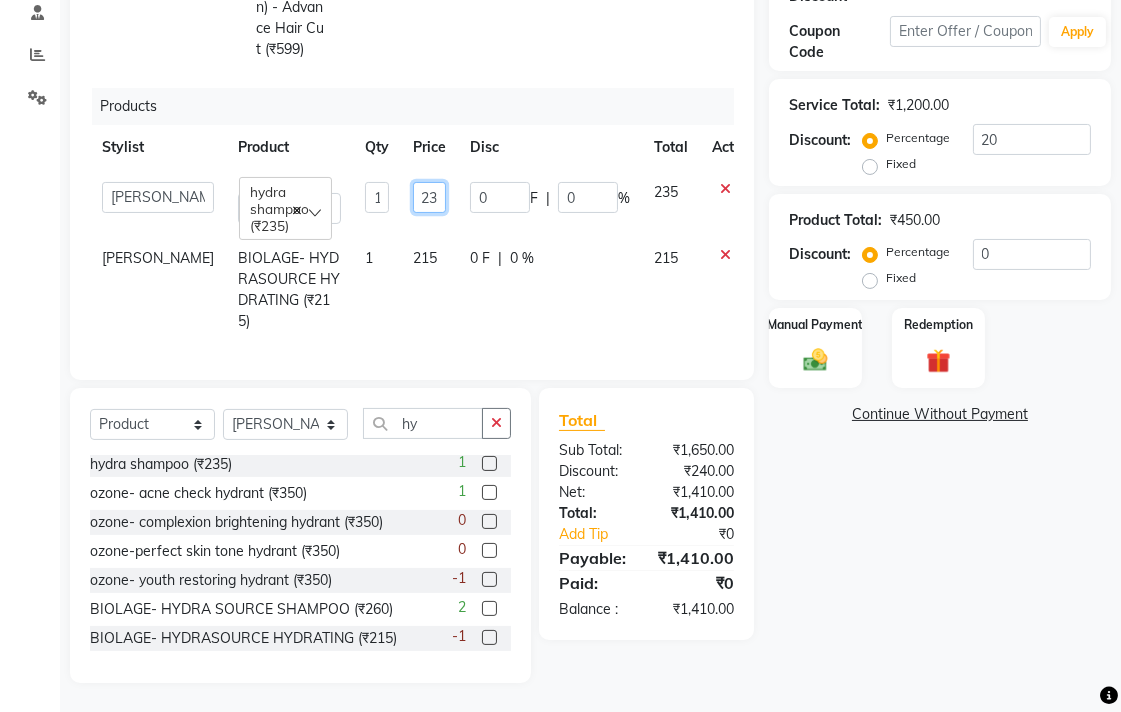 scroll, scrollTop: 0, scrollLeft: 0, axis: both 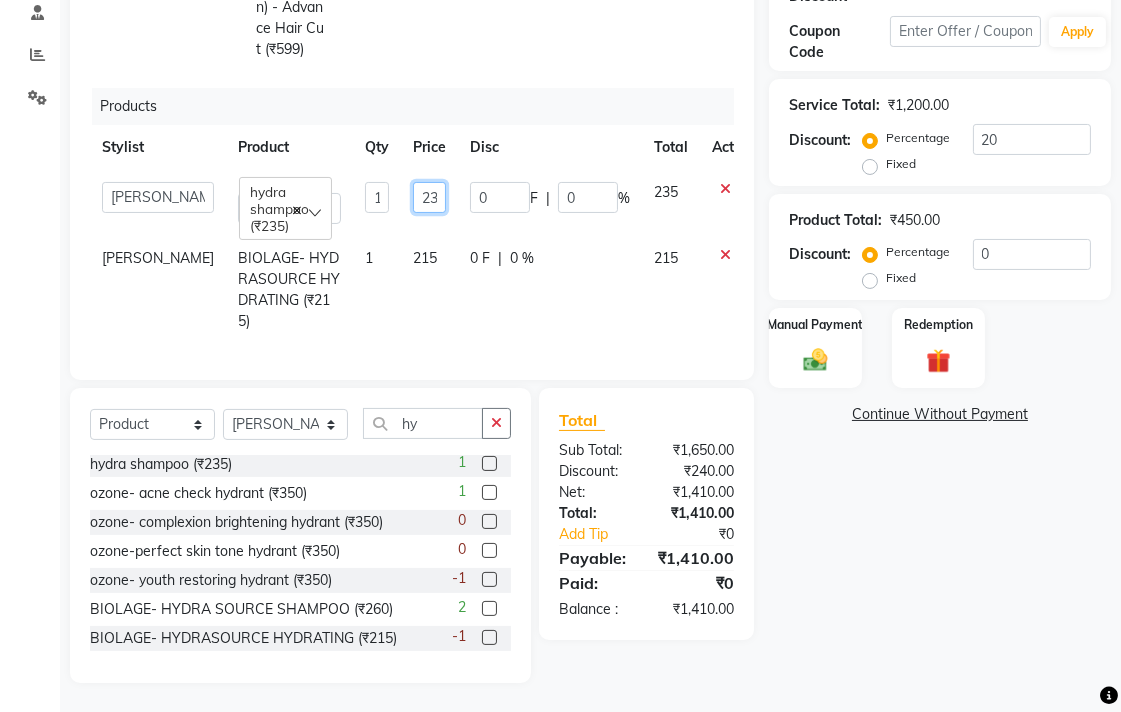 type on "2" 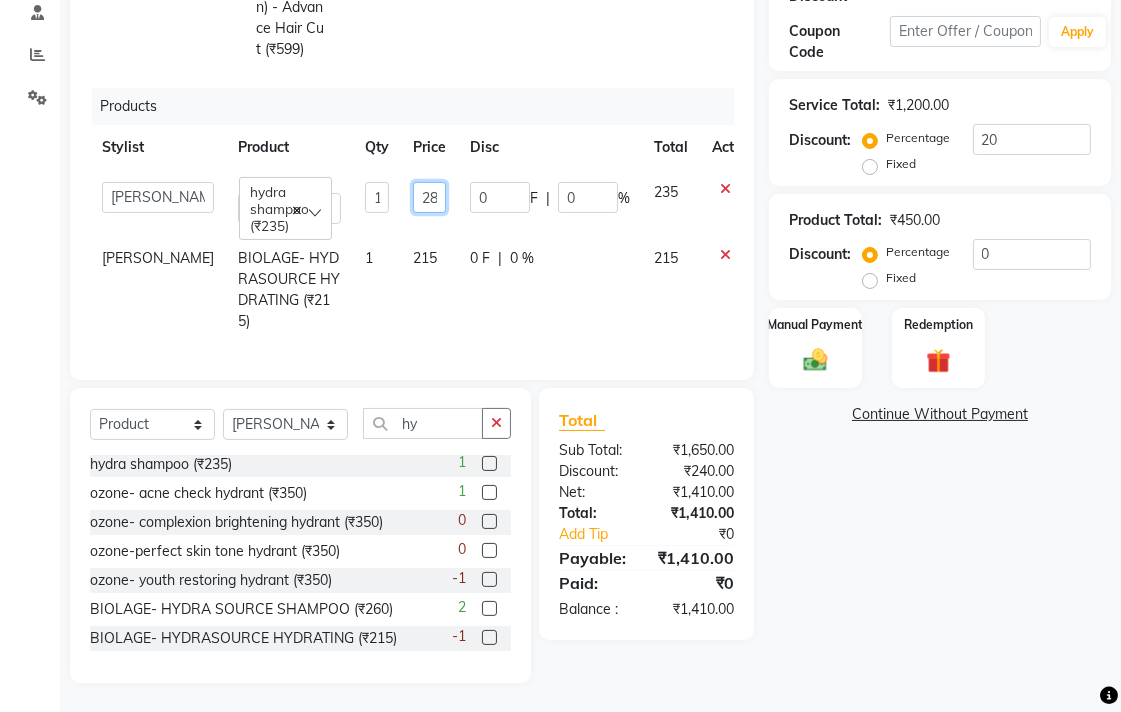 type on "285" 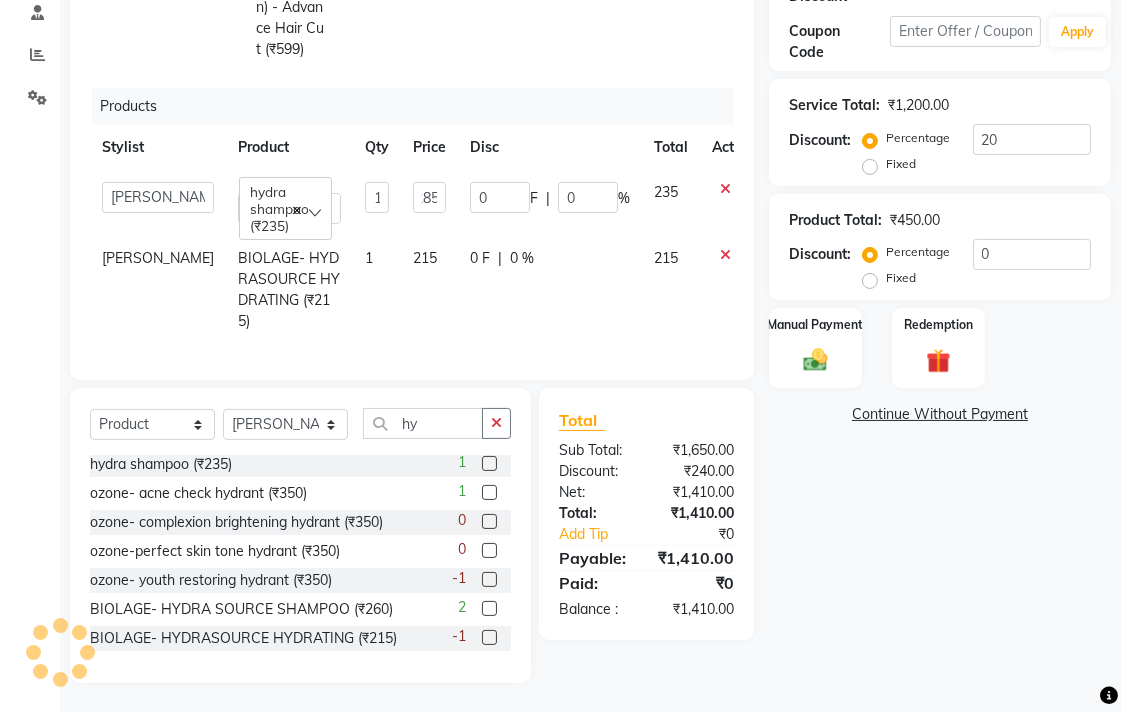 click on "[PERSON_NAME] BIOLAGE- HYDRASOURCE HYDRATING (₹215) 1 215 0 F | 0 % 215" 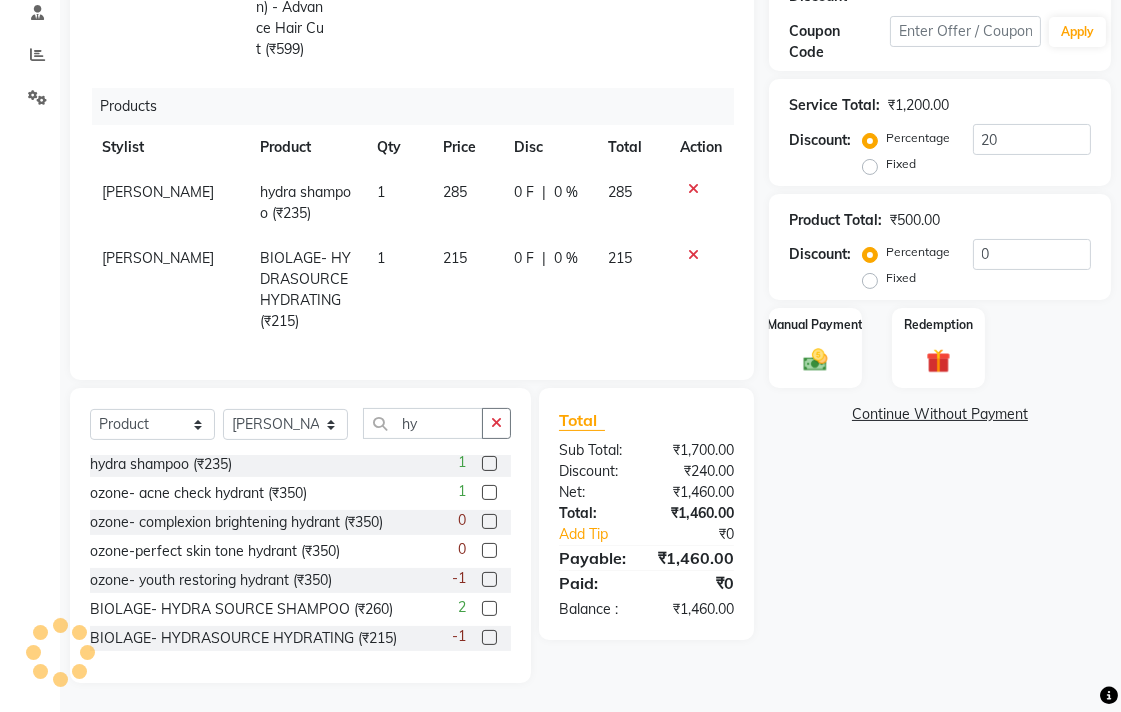 click on "215" 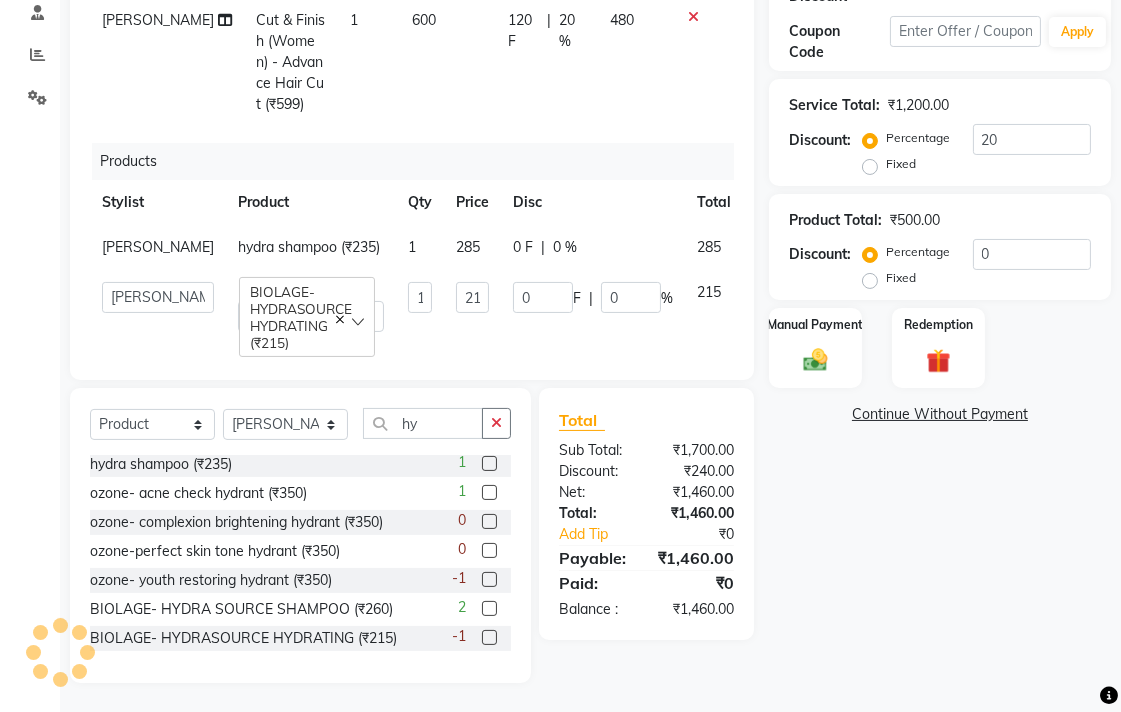 scroll, scrollTop: 112, scrollLeft: 0, axis: vertical 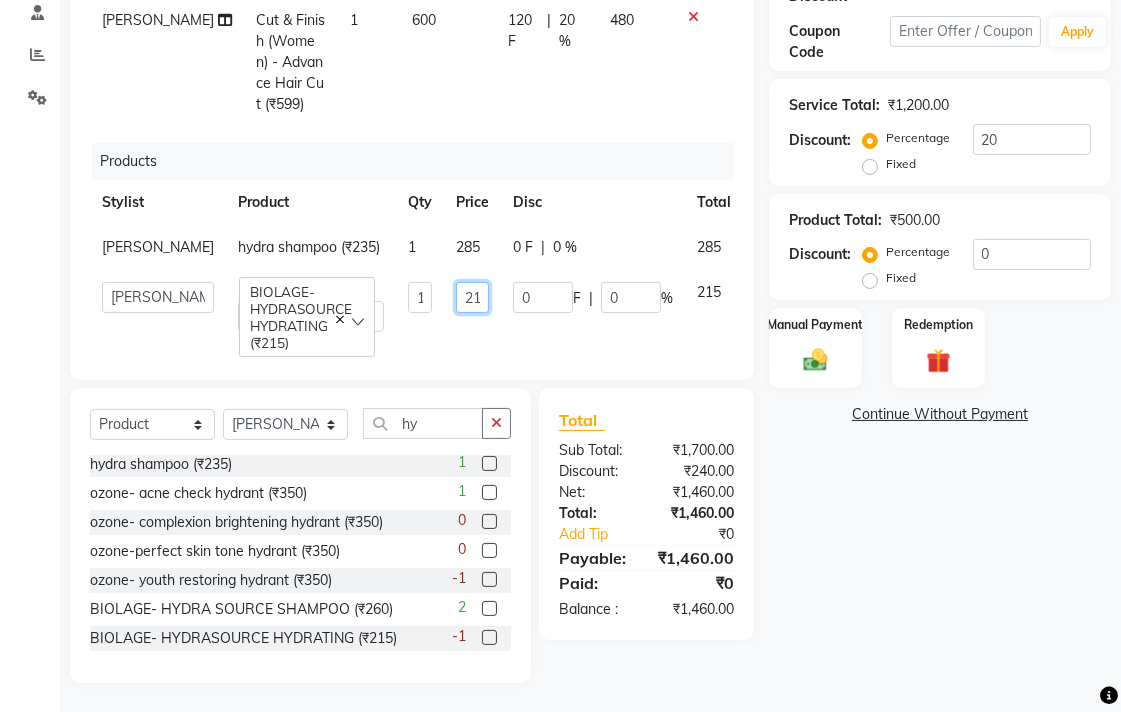 click on "215" 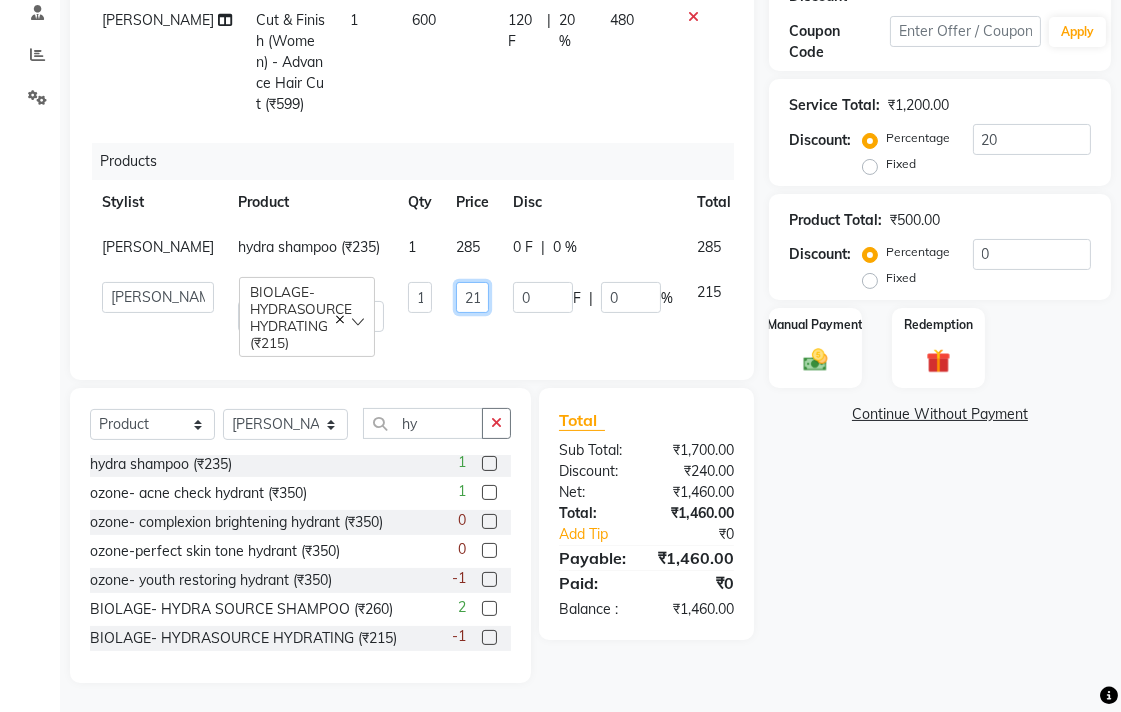 click on "215" 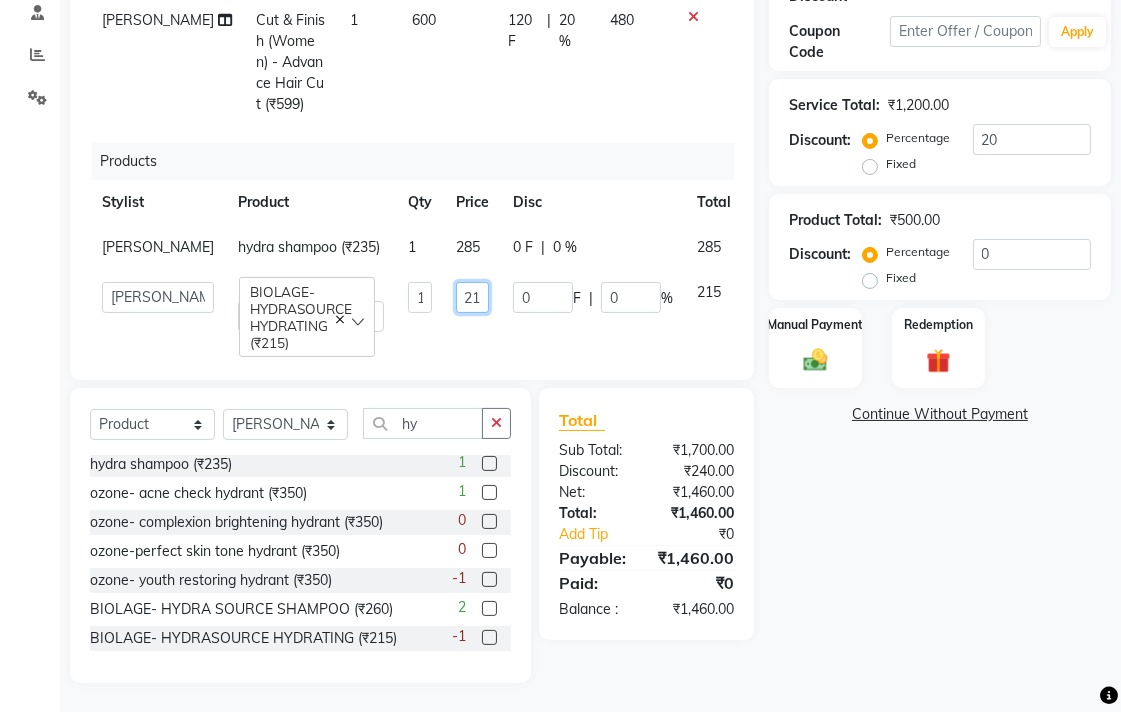 scroll, scrollTop: 0, scrollLeft: 2, axis: horizontal 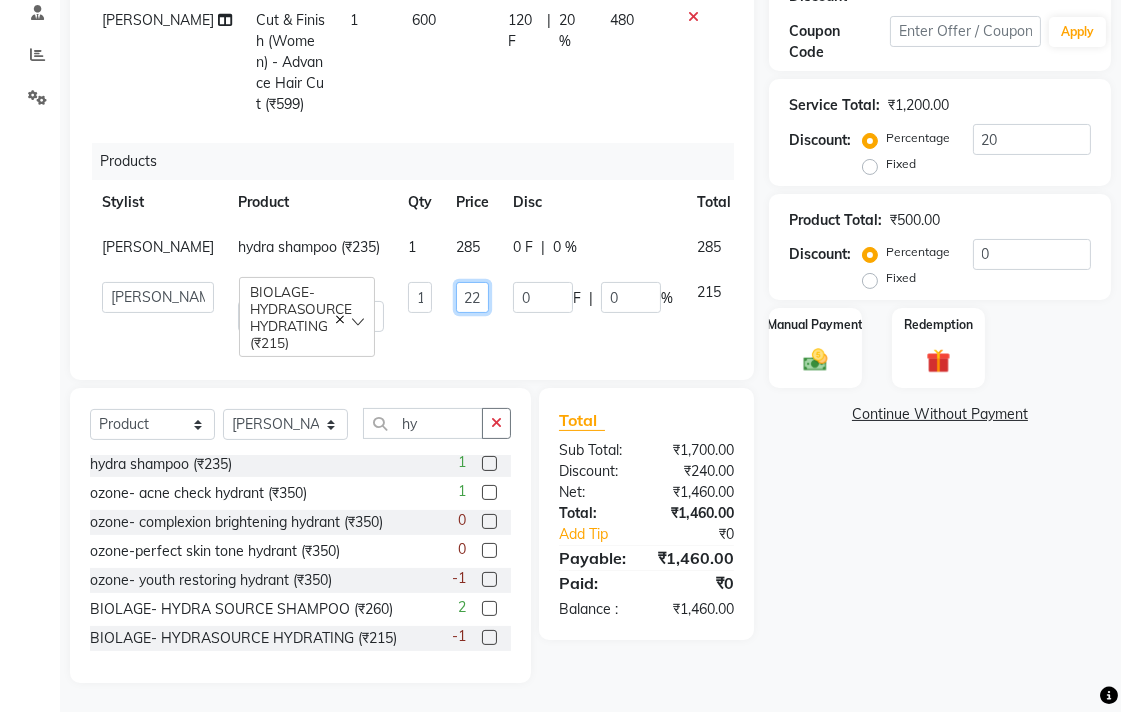 type on "225" 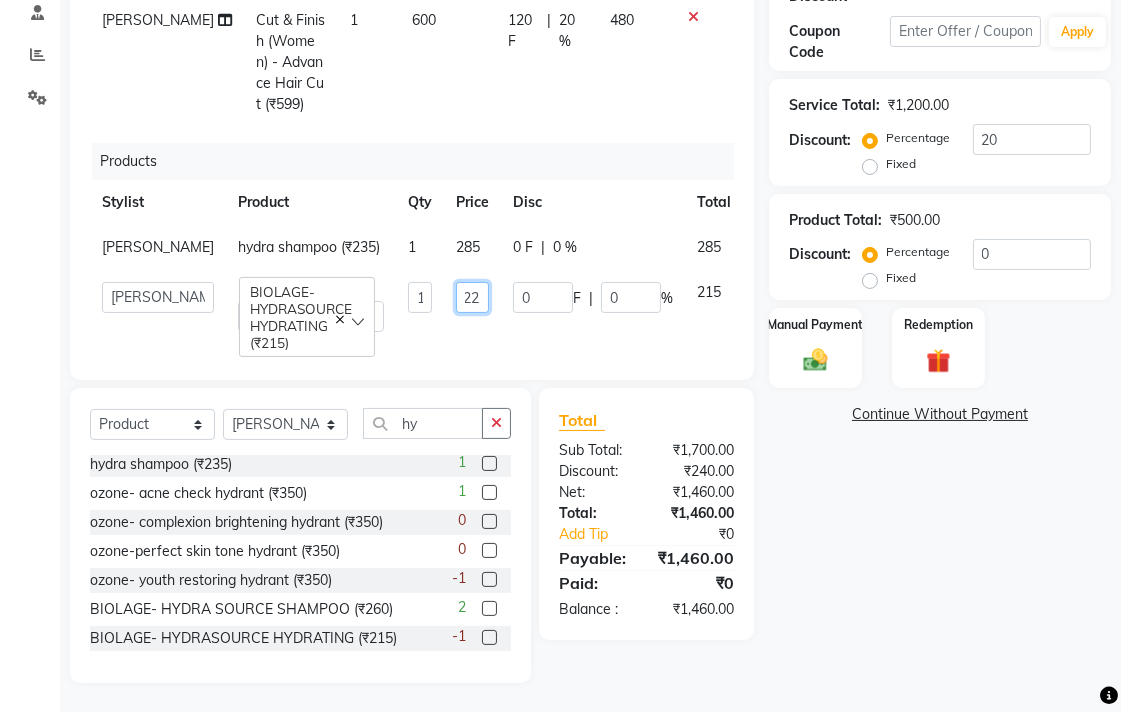scroll, scrollTop: 0, scrollLeft: 10, axis: horizontal 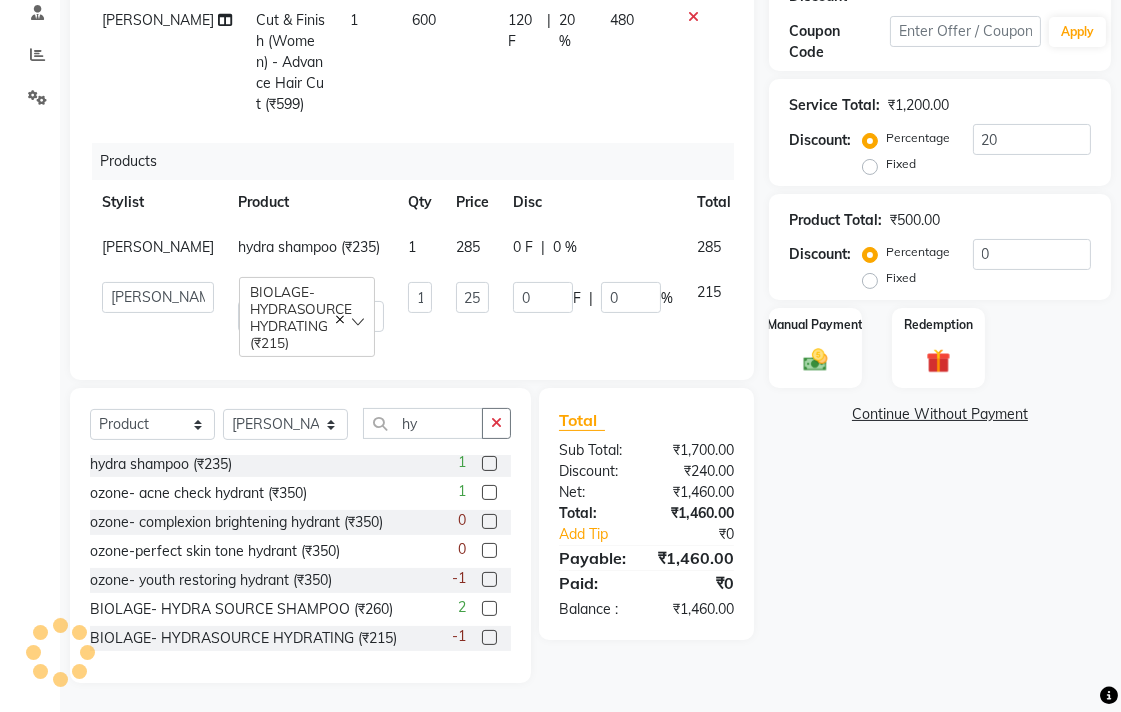 click on "Name: Priyaka Kedale Membership: end on [DATE] Total Visits:  3 Card on file:  0 Last Visit:   [DATE] Points:   50  Apply Discount Select Membership → silvar Coupon Code Apply Service Total:  ₹1,200.00  Discount:  Percentage   Fixed  20 Product Total:  ₹500.00  Discount:  Percentage   Fixed  0 Manual Payment Redemption  Continue Without Payment" 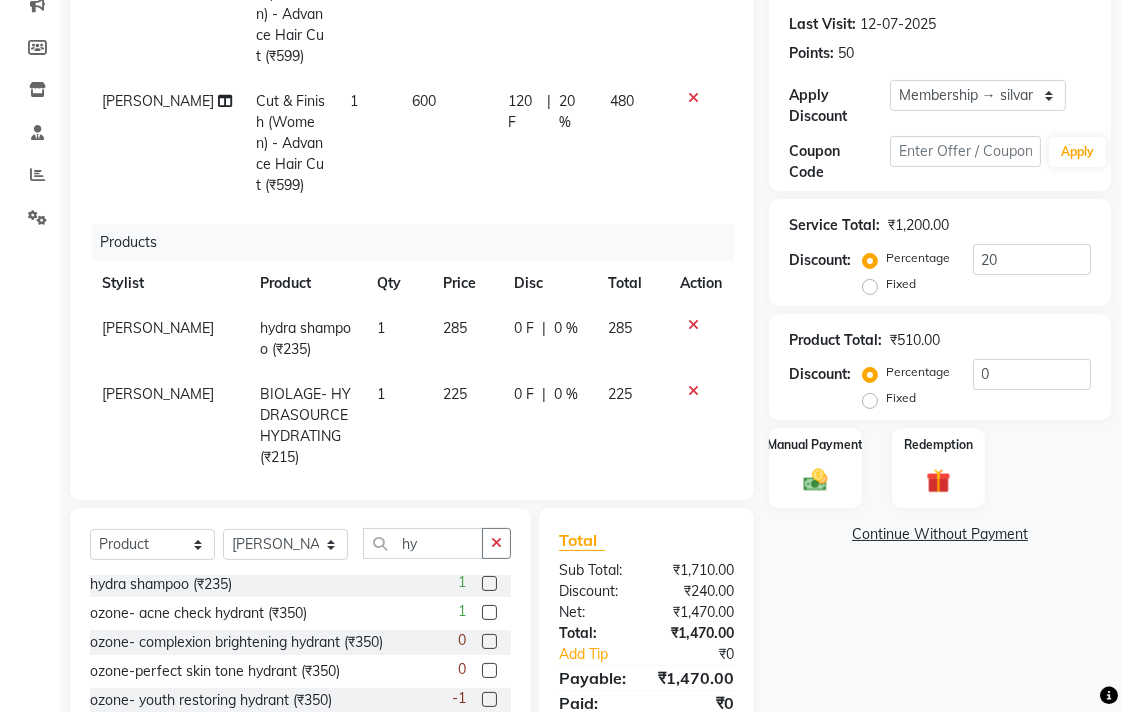 scroll, scrollTop: 388, scrollLeft: 0, axis: vertical 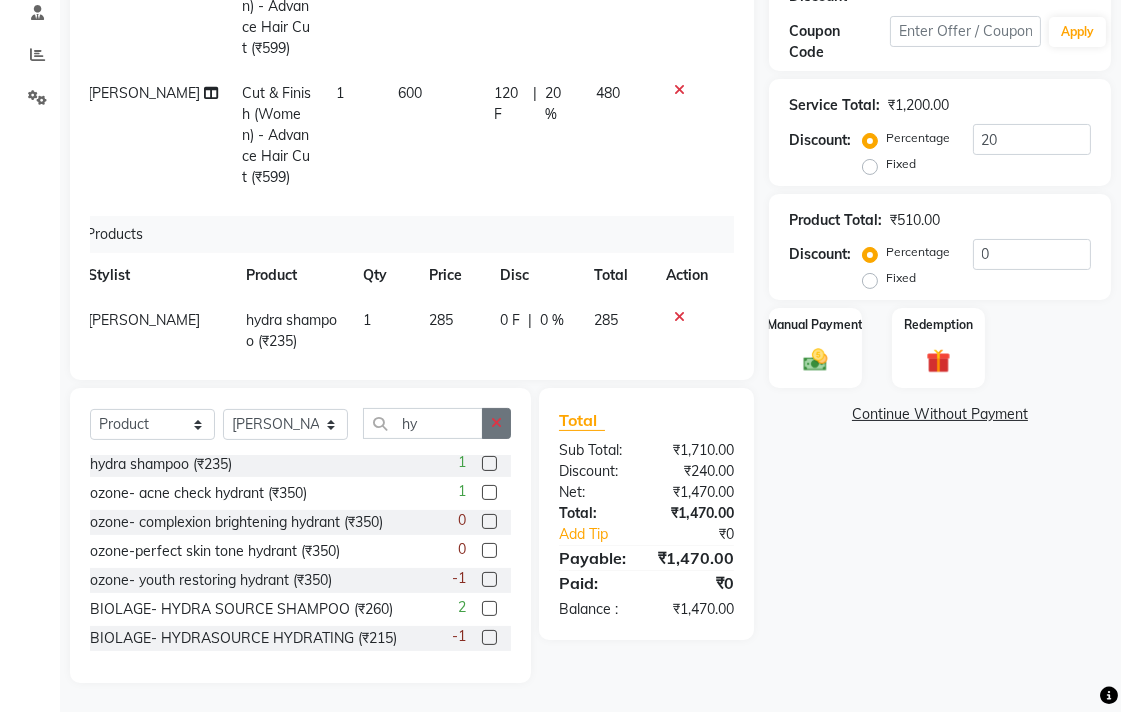 click 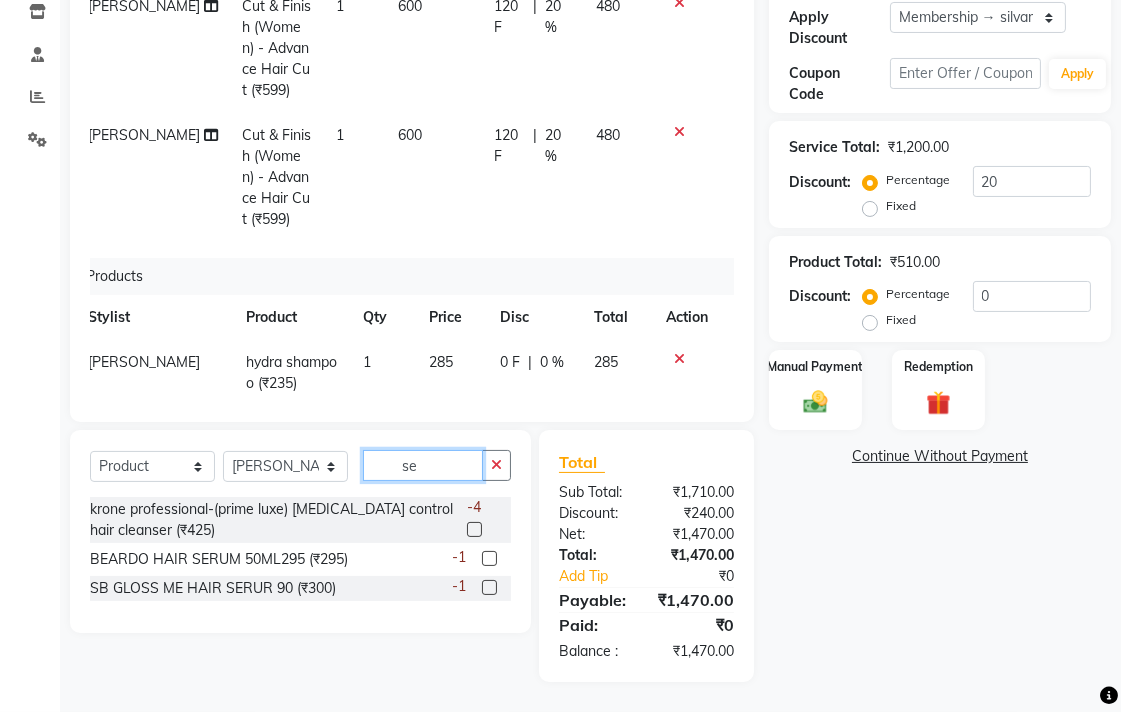 type on "s" 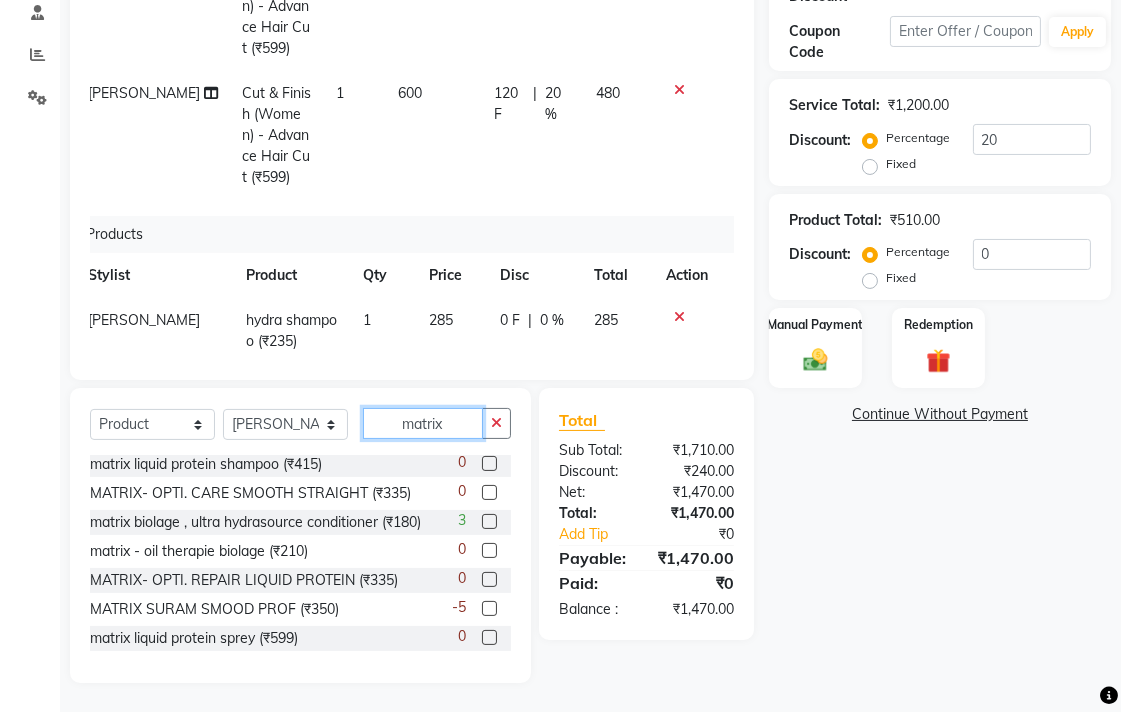type on "matrix" 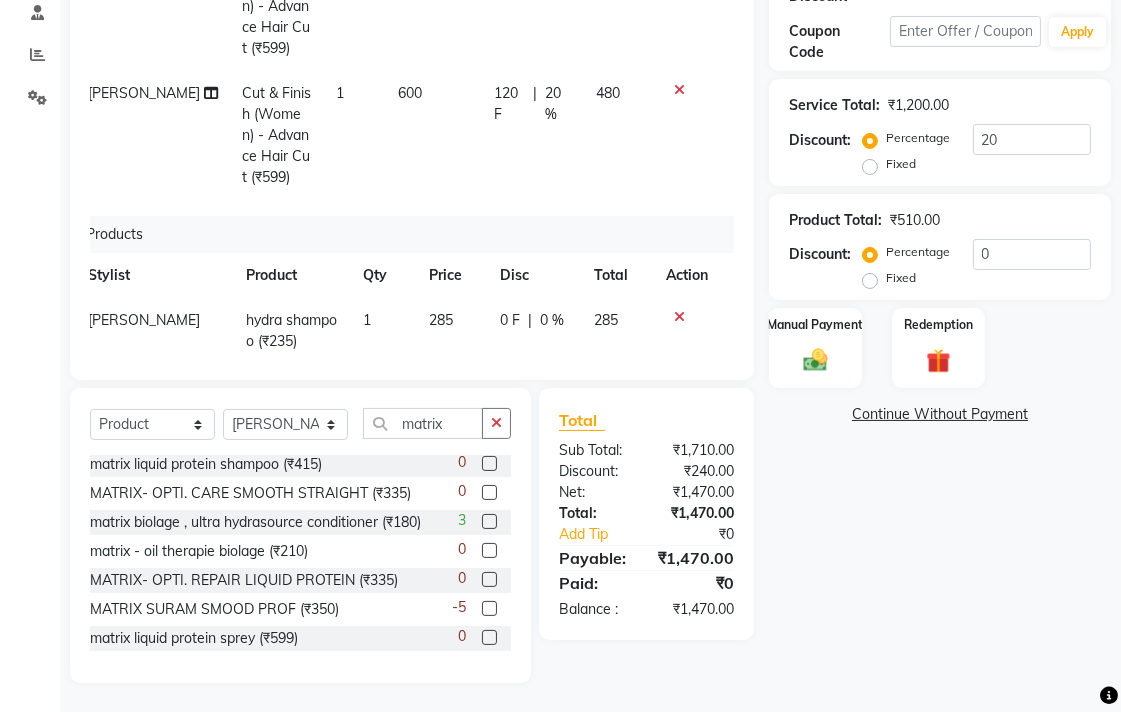 drag, startPoint x: 471, startPoint y: 603, endPoint x: 453, endPoint y: 540, distance: 65.52099 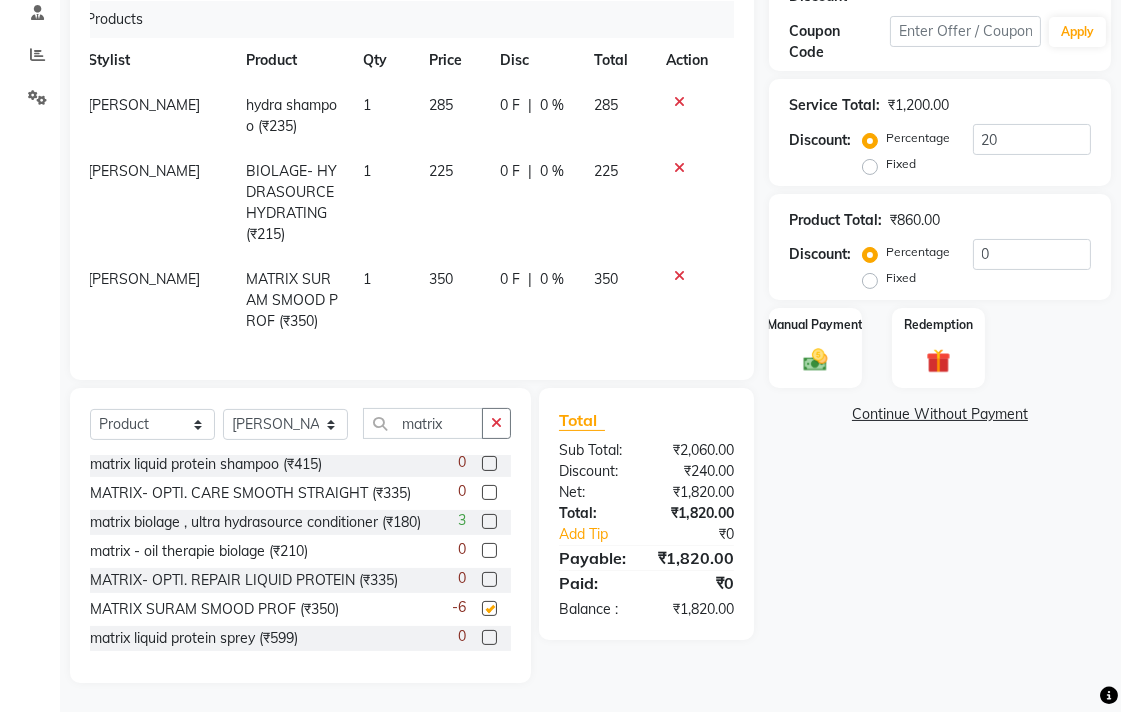 checkbox on "false" 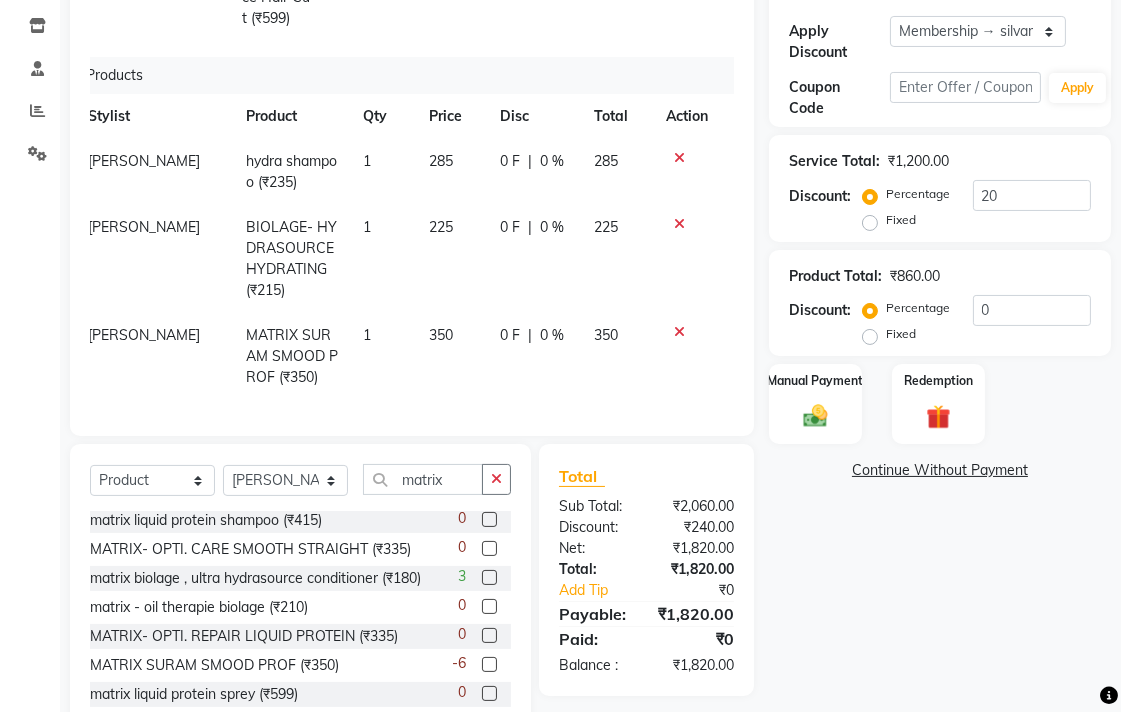 scroll, scrollTop: 333, scrollLeft: 0, axis: vertical 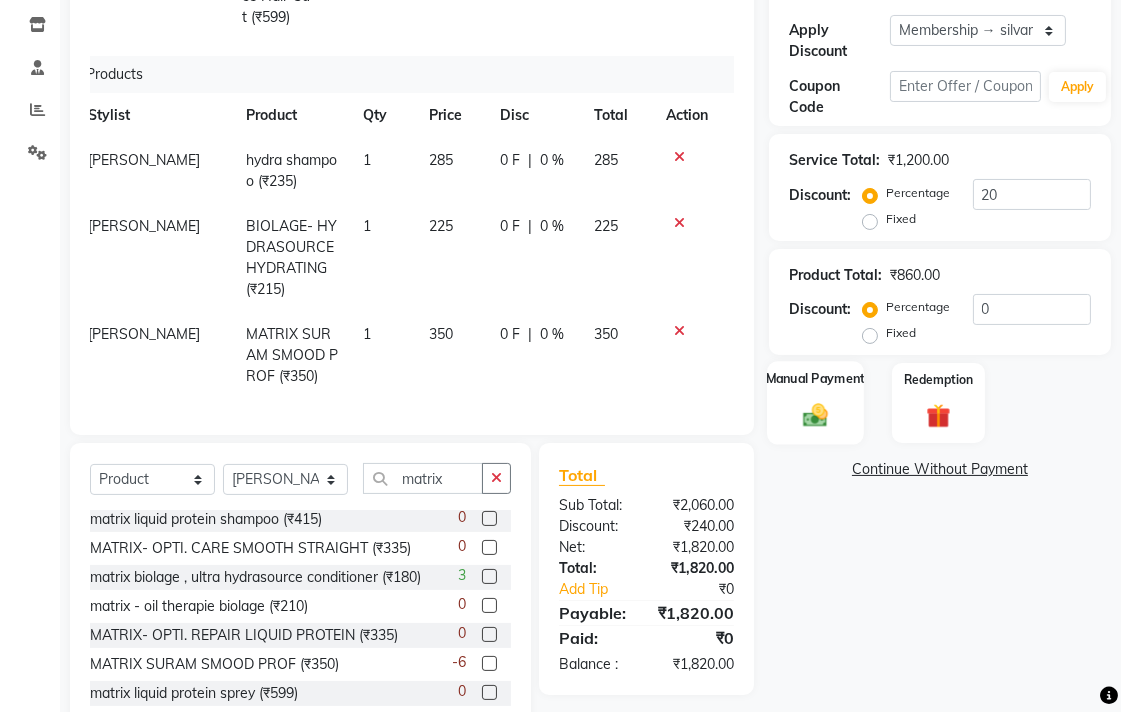 click 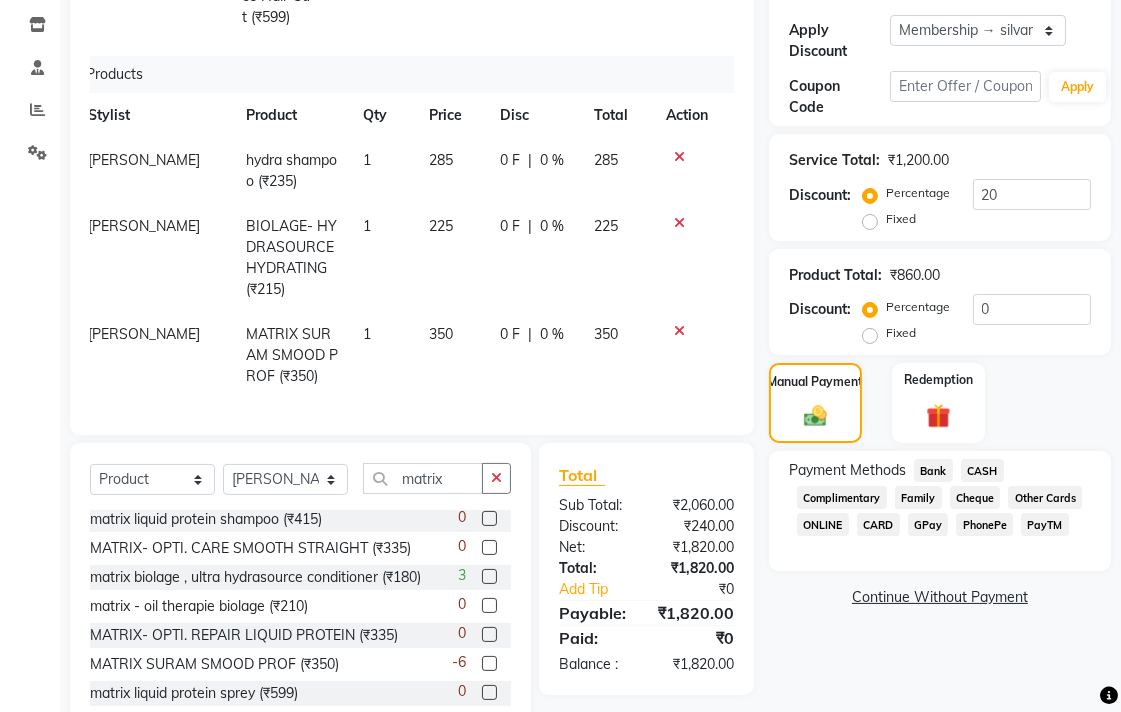 click on "Bank" 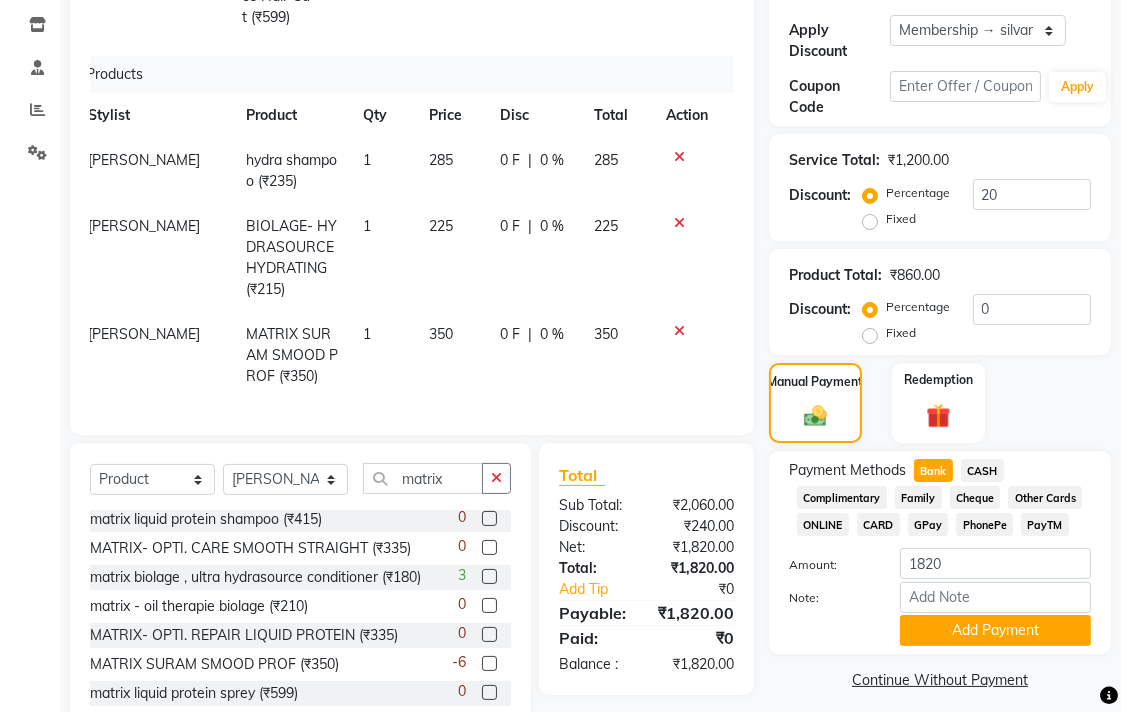 scroll, scrollTop: 388, scrollLeft: 0, axis: vertical 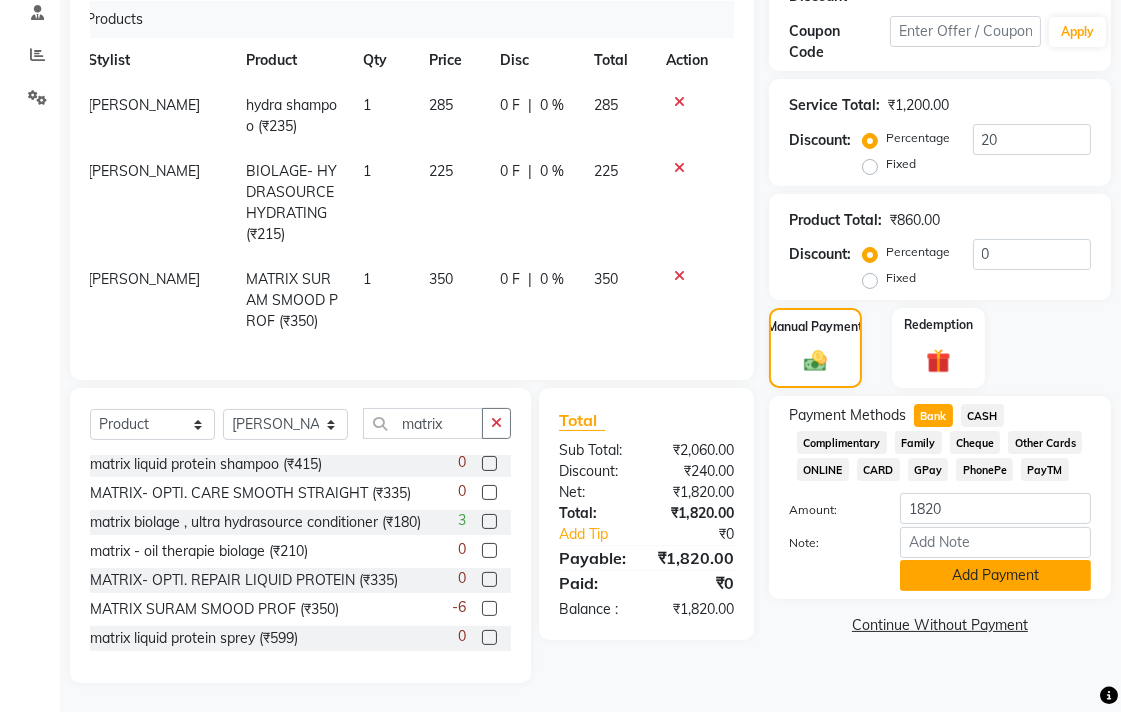 click on "Add Payment" 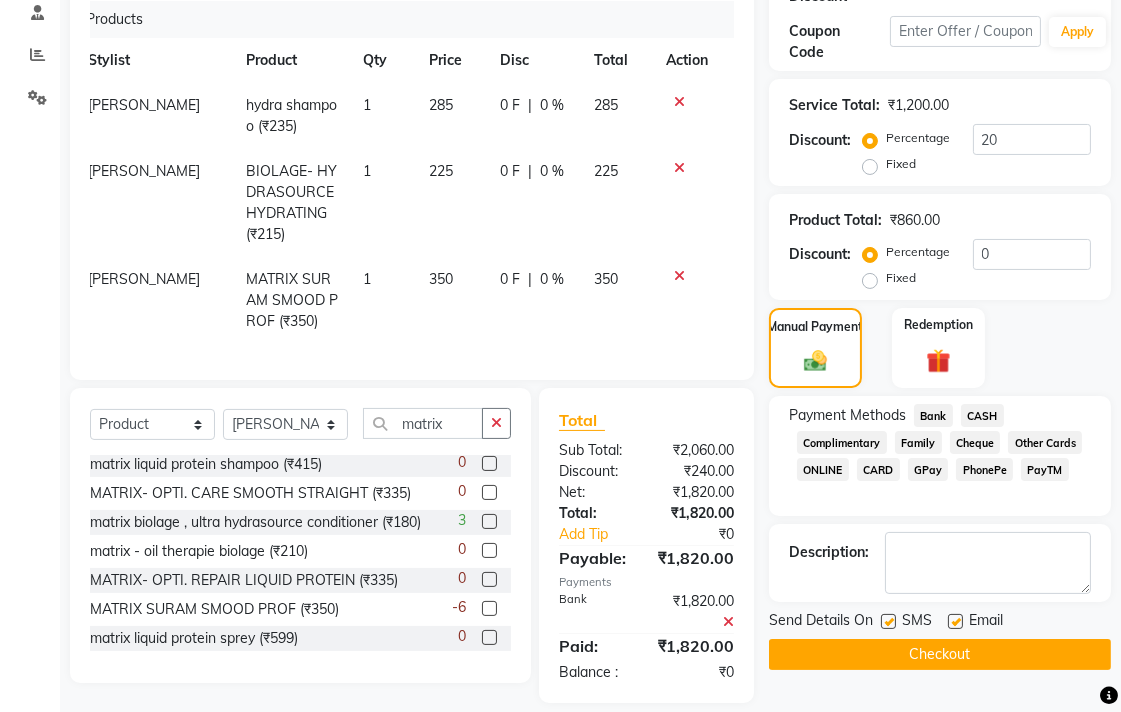 click on "Checkout" 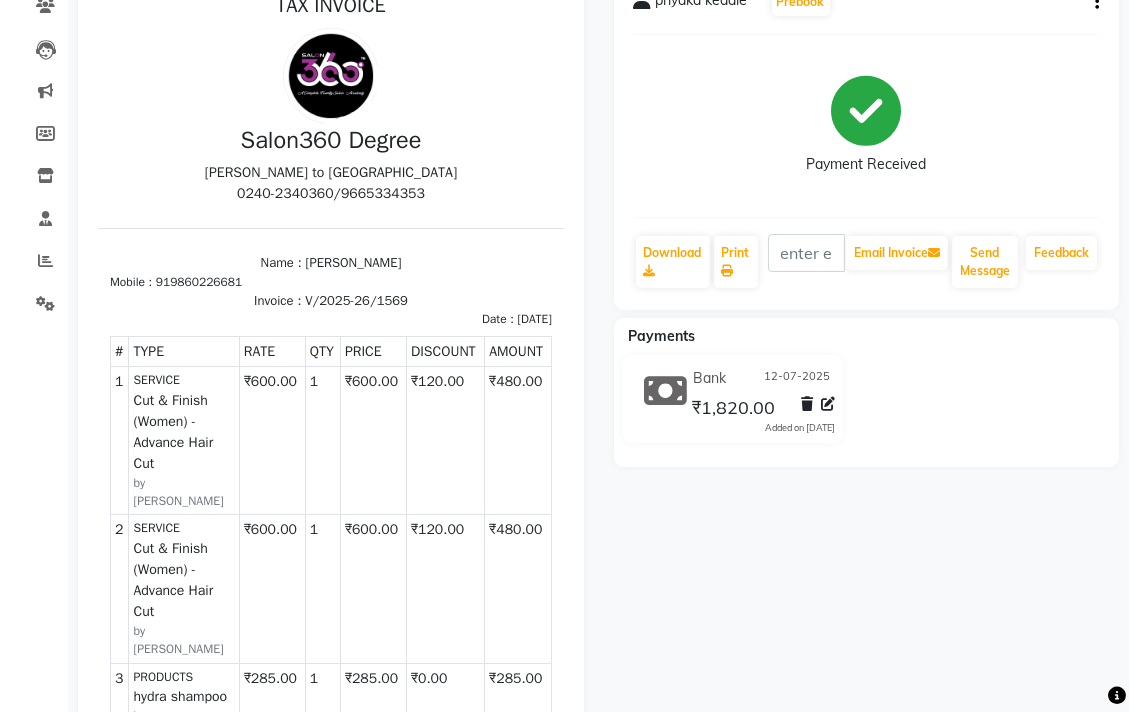 scroll, scrollTop: 0, scrollLeft: 0, axis: both 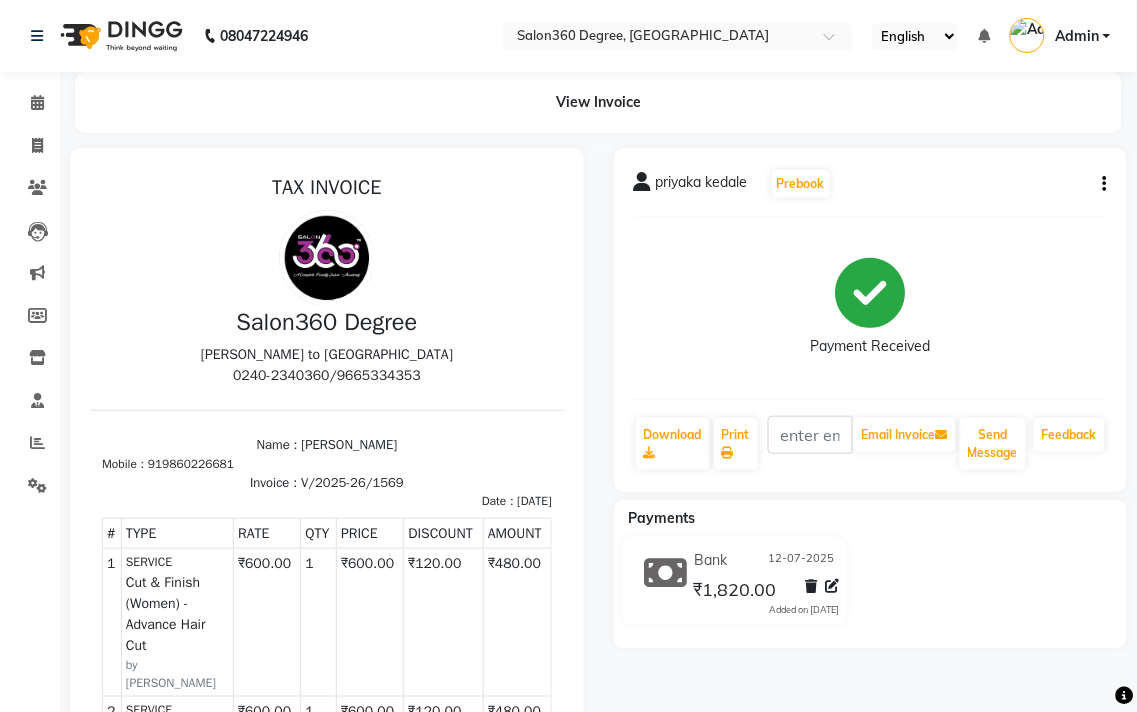 select on "5215" 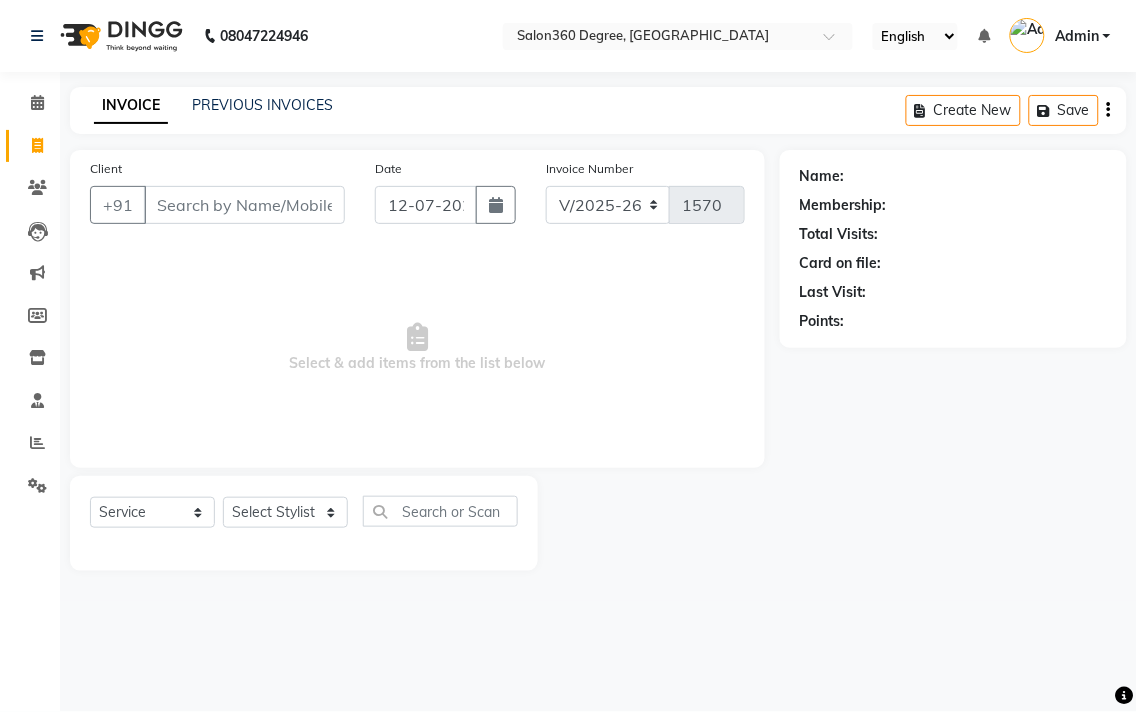 drag, startPoint x: 203, startPoint y: 195, endPoint x: 197, endPoint y: 210, distance: 16.155495 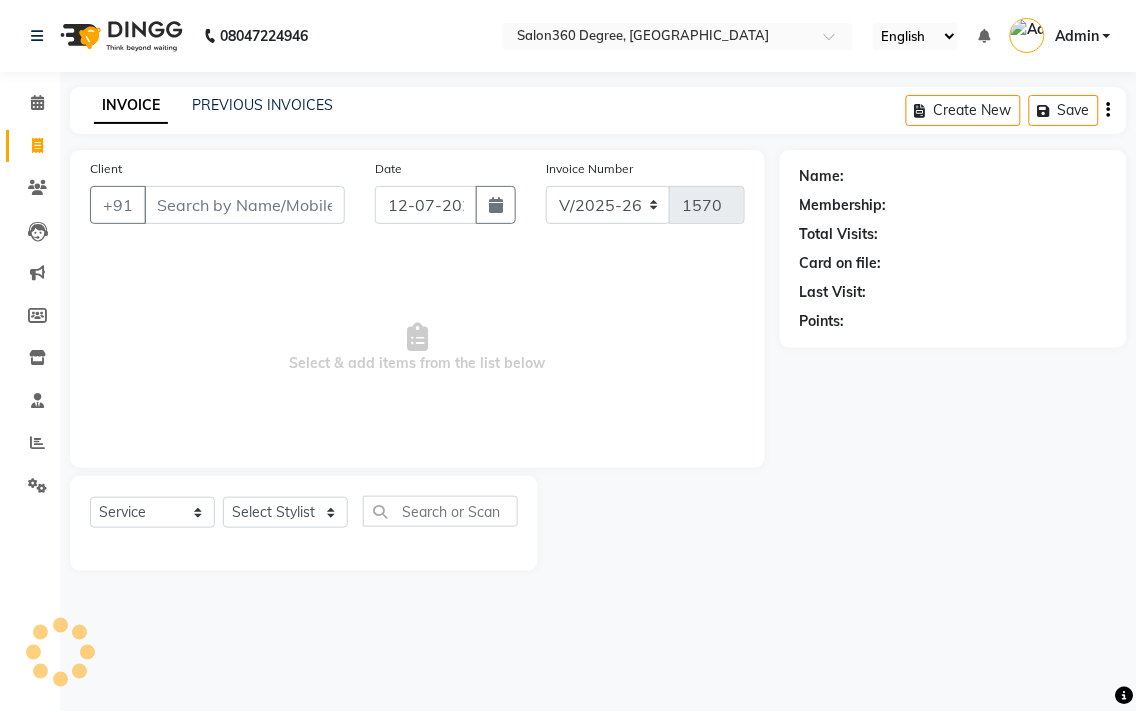 click on "Client" at bounding box center (244, 205) 